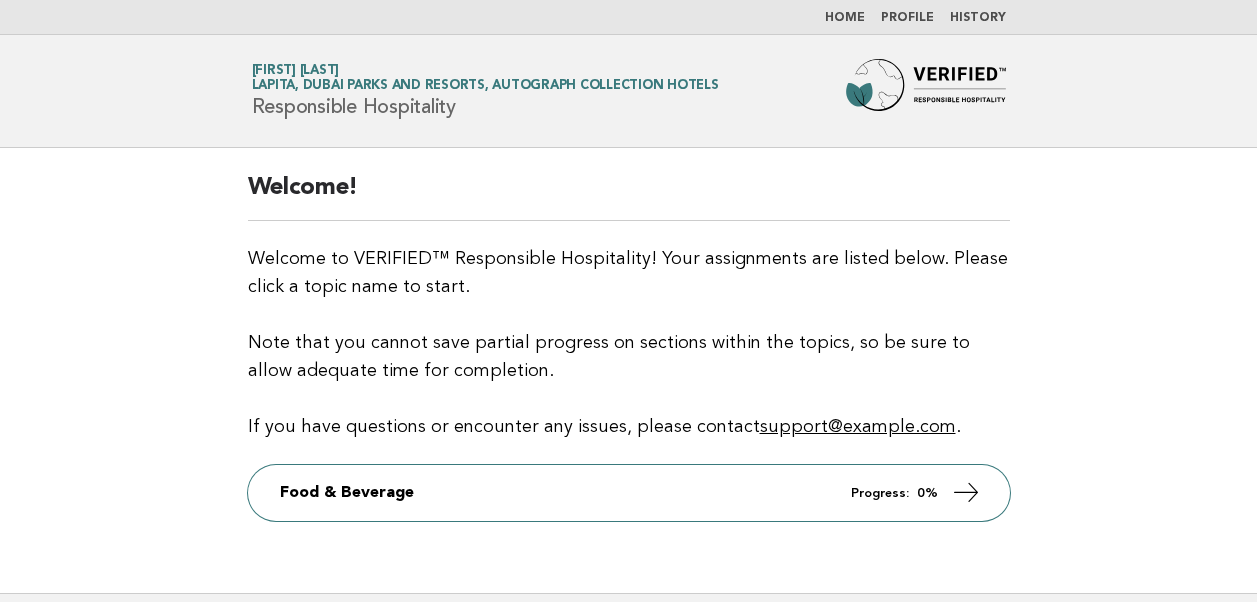 scroll, scrollTop: 0, scrollLeft: 0, axis: both 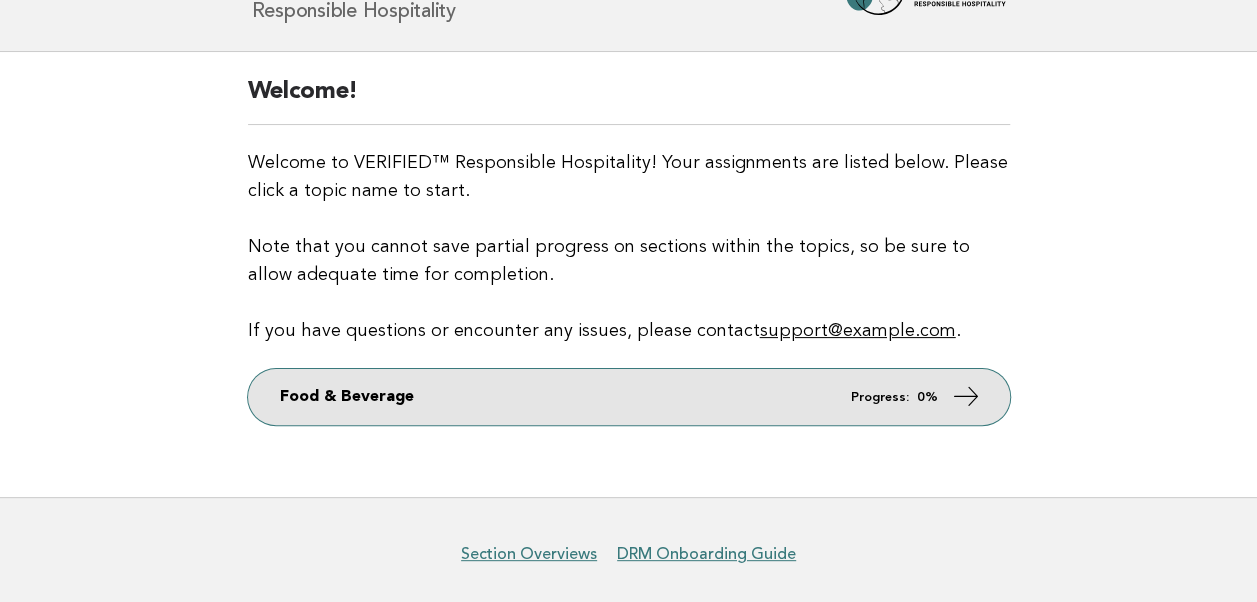 click on "Food & Beverage
Progress:
0%" at bounding box center [629, 397] 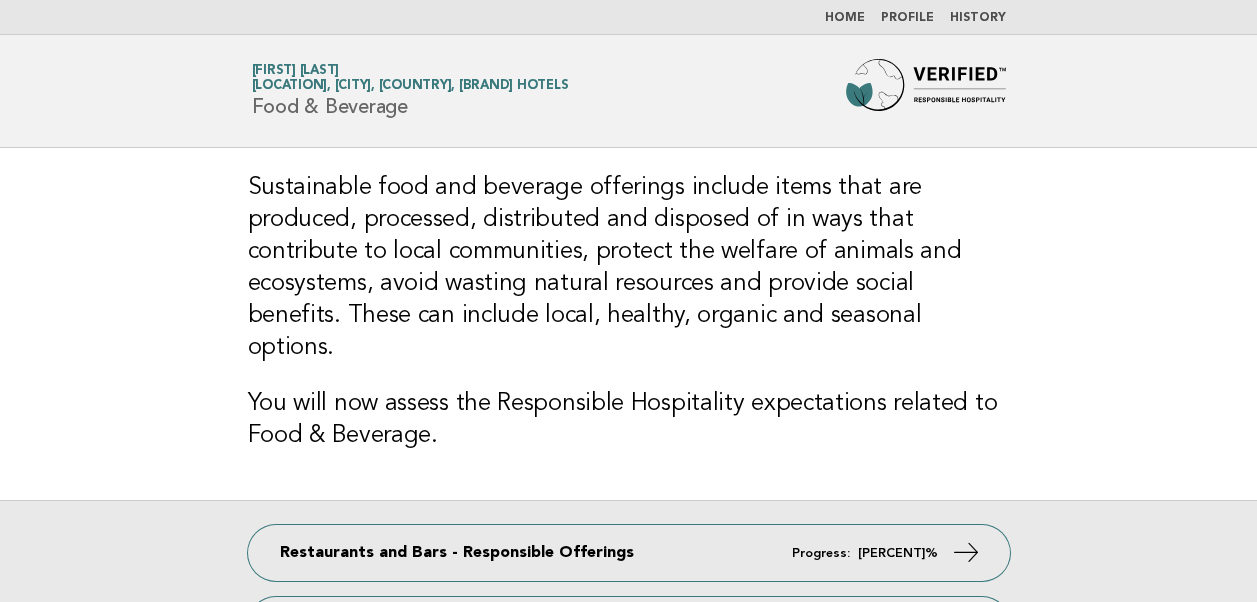 scroll, scrollTop: 0, scrollLeft: 0, axis: both 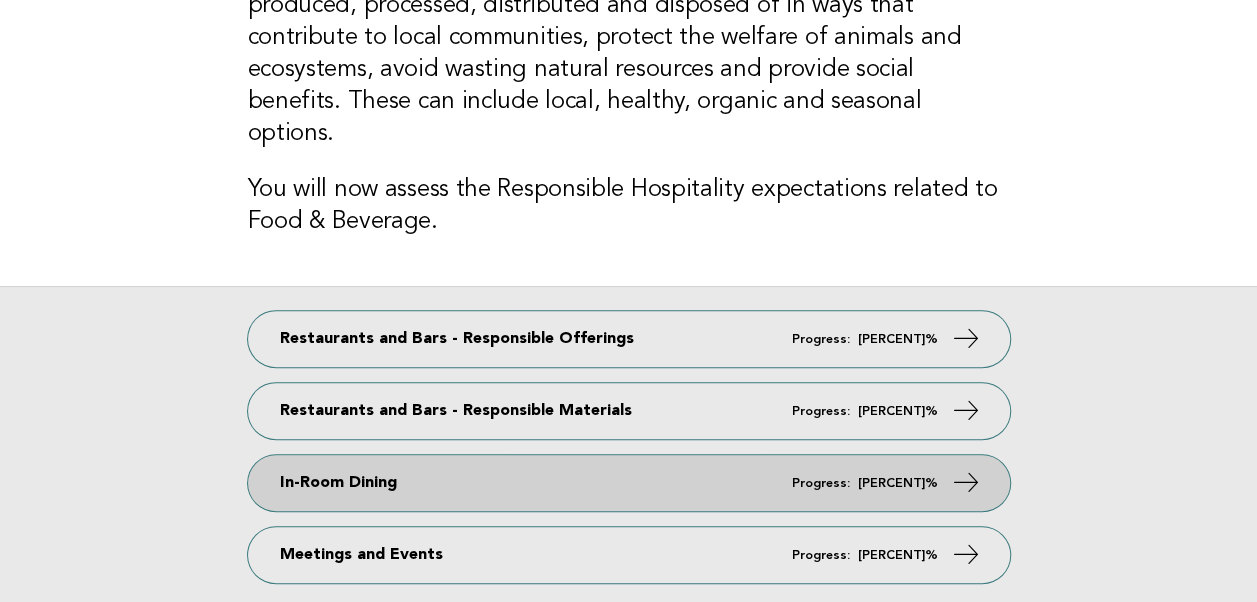 click on "In-Room Dining
Progress:
0%" at bounding box center (629, 483) 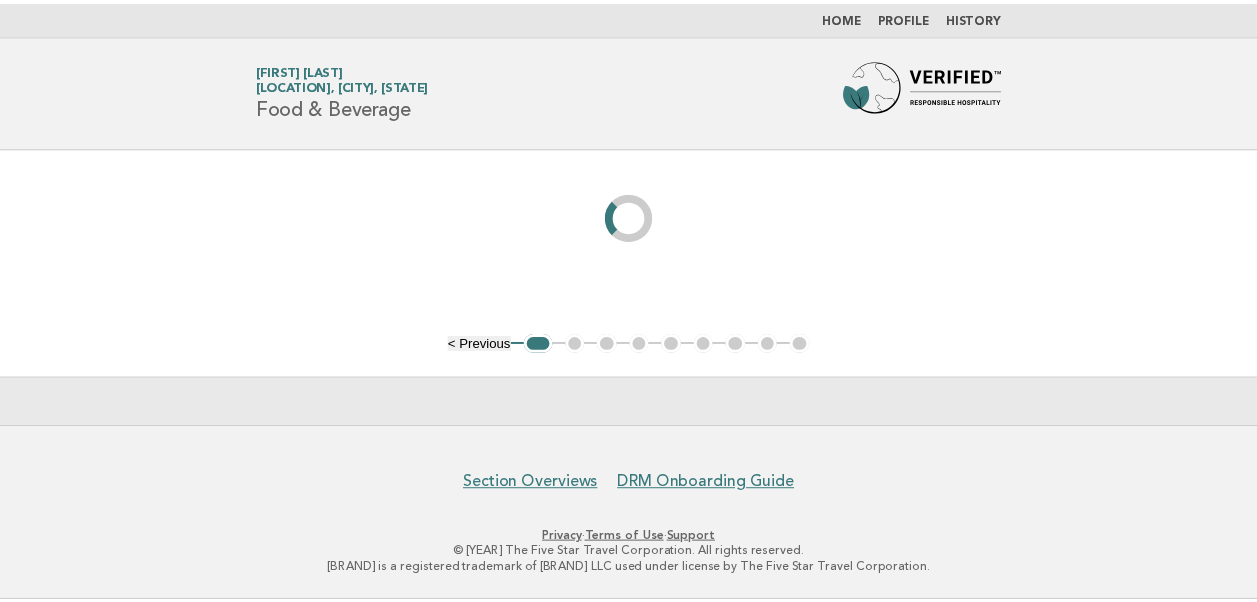 scroll, scrollTop: 0, scrollLeft: 0, axis: both 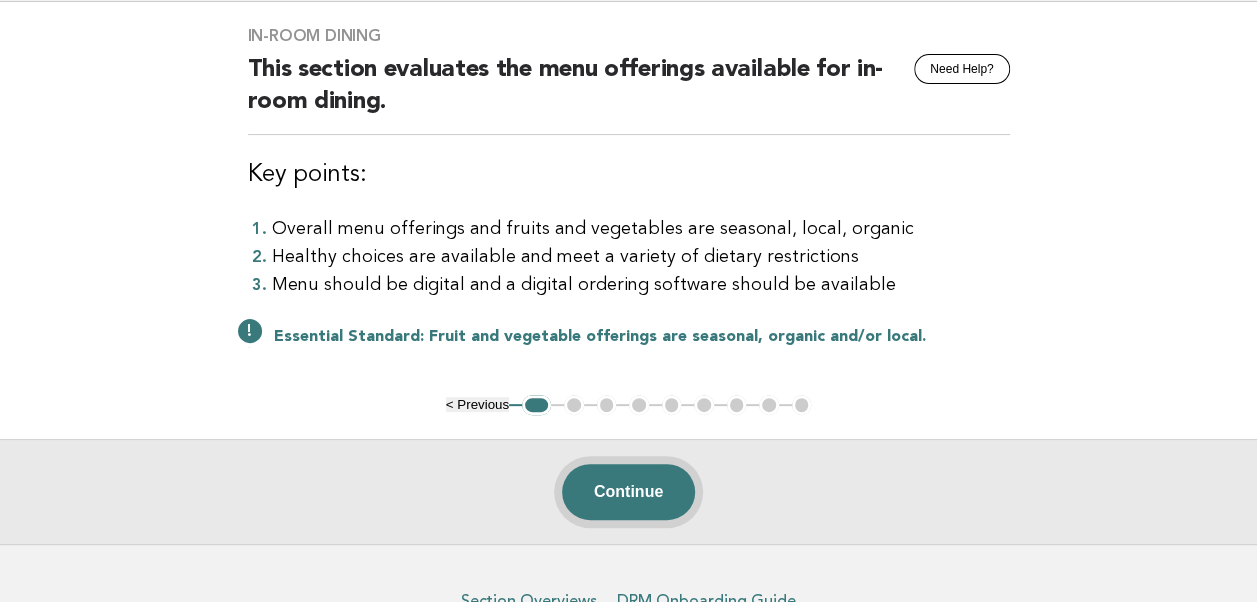 click on "Continue" at bounding box center [628, 492] 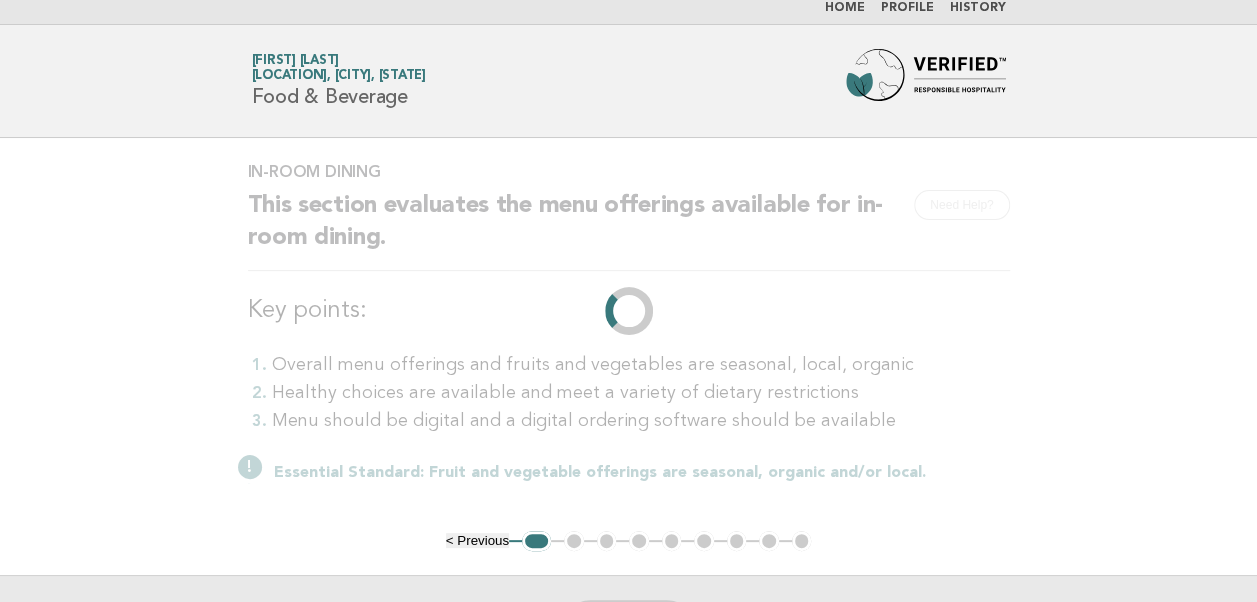 scroll, scrollTop: 0, scrollLeft: 0, axis: both 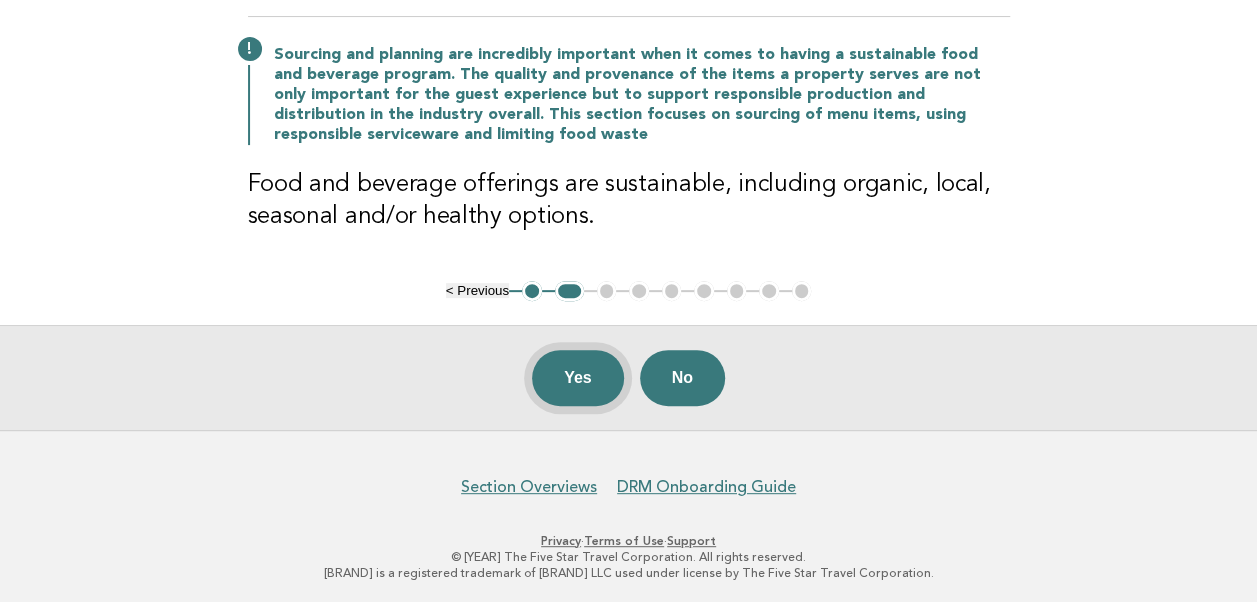 click on "Yes" at bounding box center [578, 378] 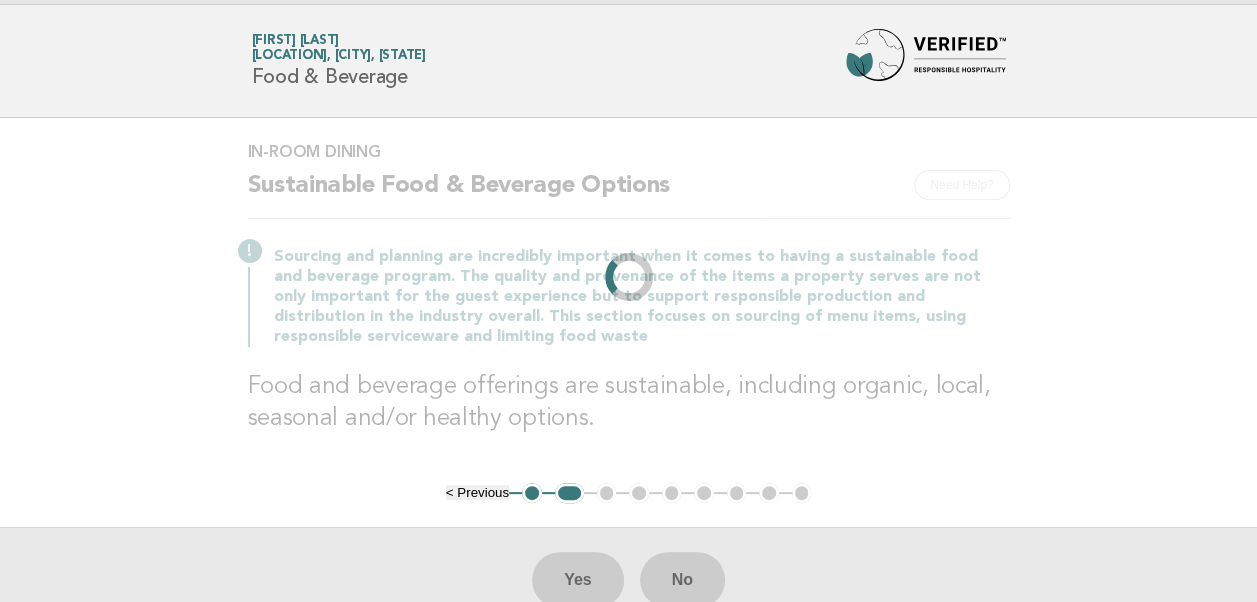 scroll, scrollTop: 0, scrollLeft: 0, axis: both 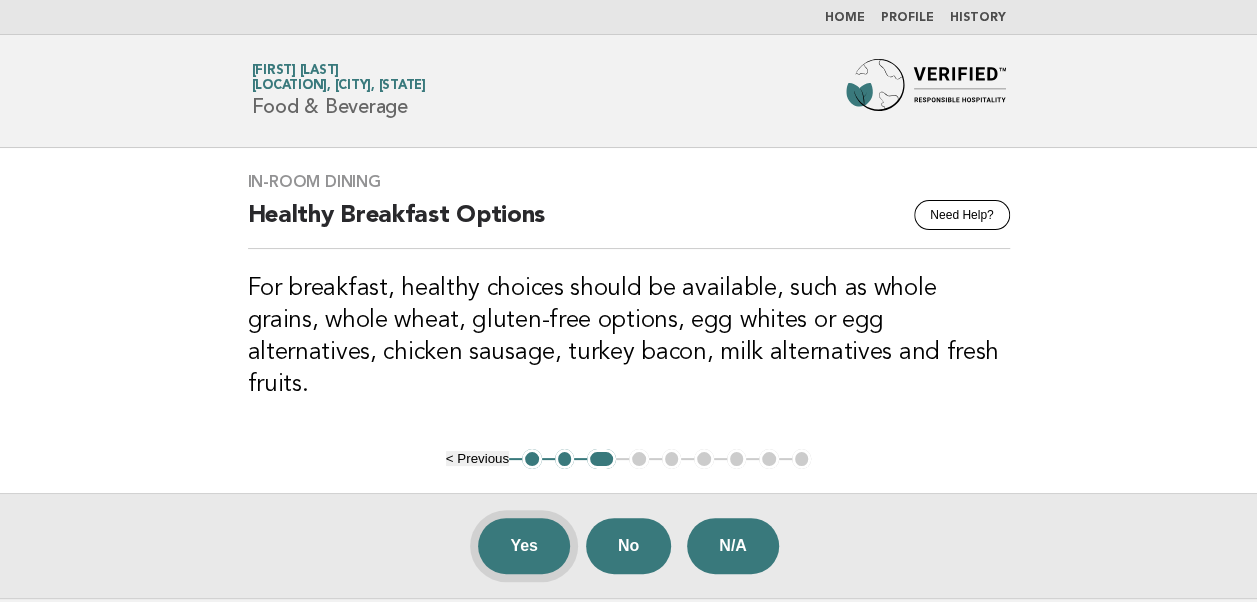 click on "Yes" at bounding box center (524, 546) 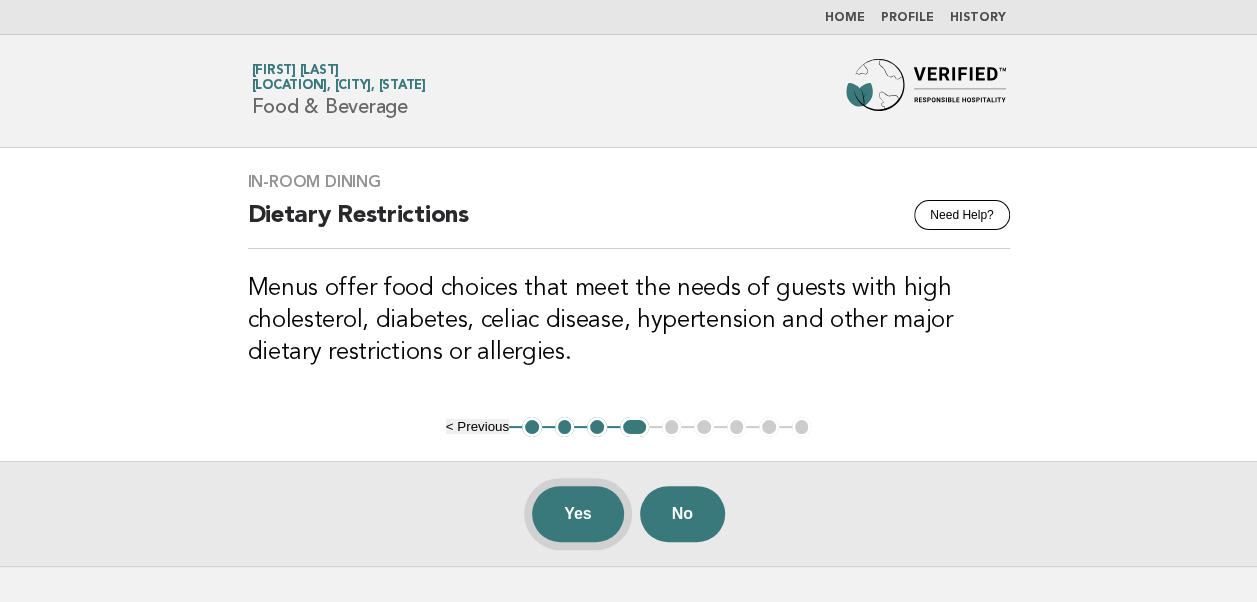 click on "Yes" at bounding box center [578, 514] 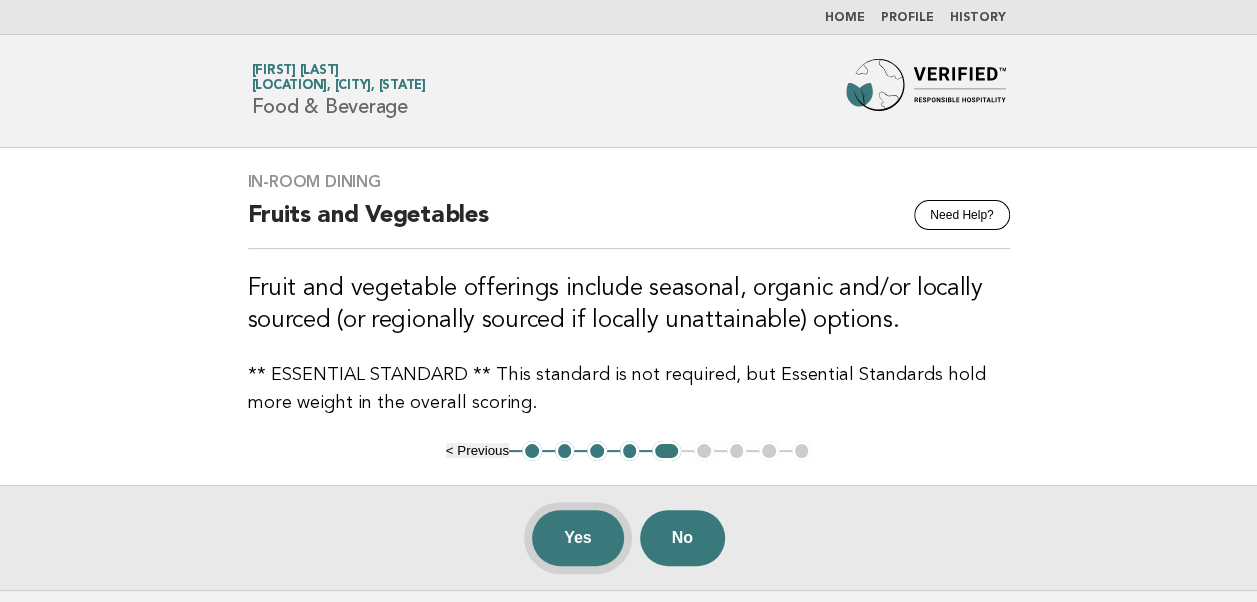click on "Yes" at bounding box center (578, 538) 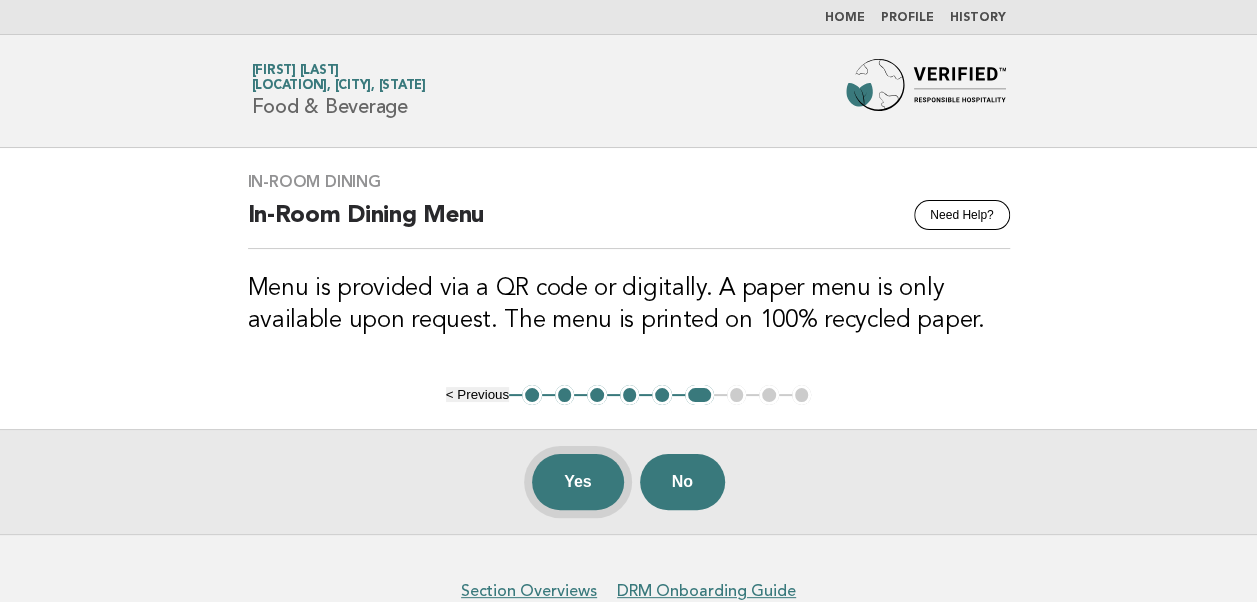 click on "Yes" at bounding box center (578, 482) 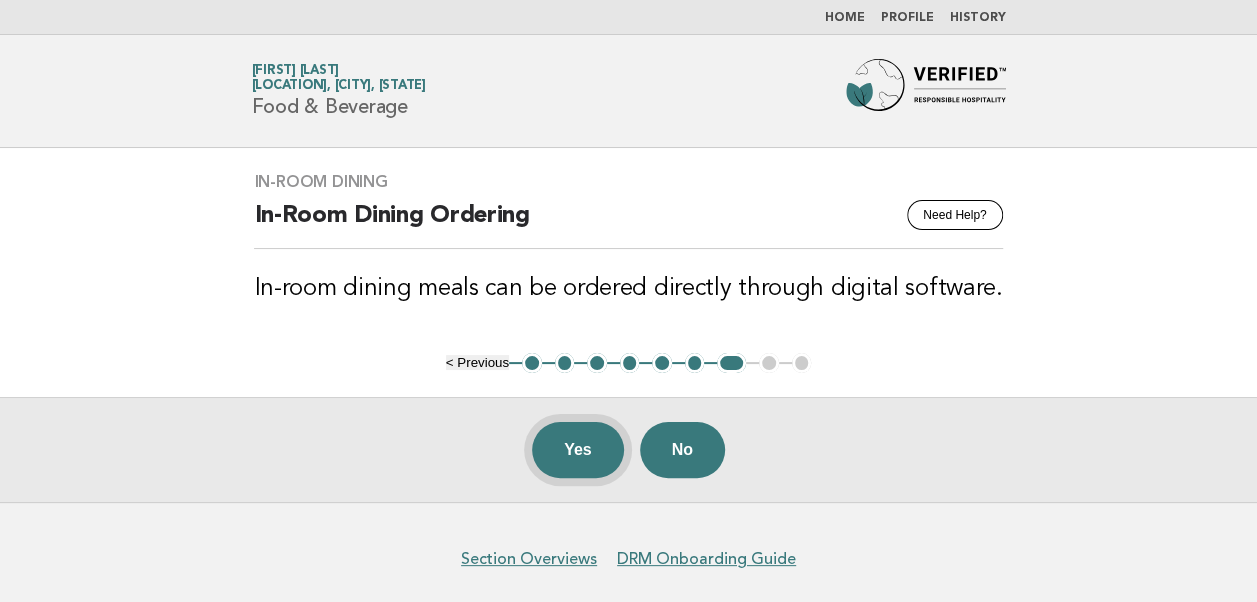 click on "Yes" at bounding box center (578, 450) 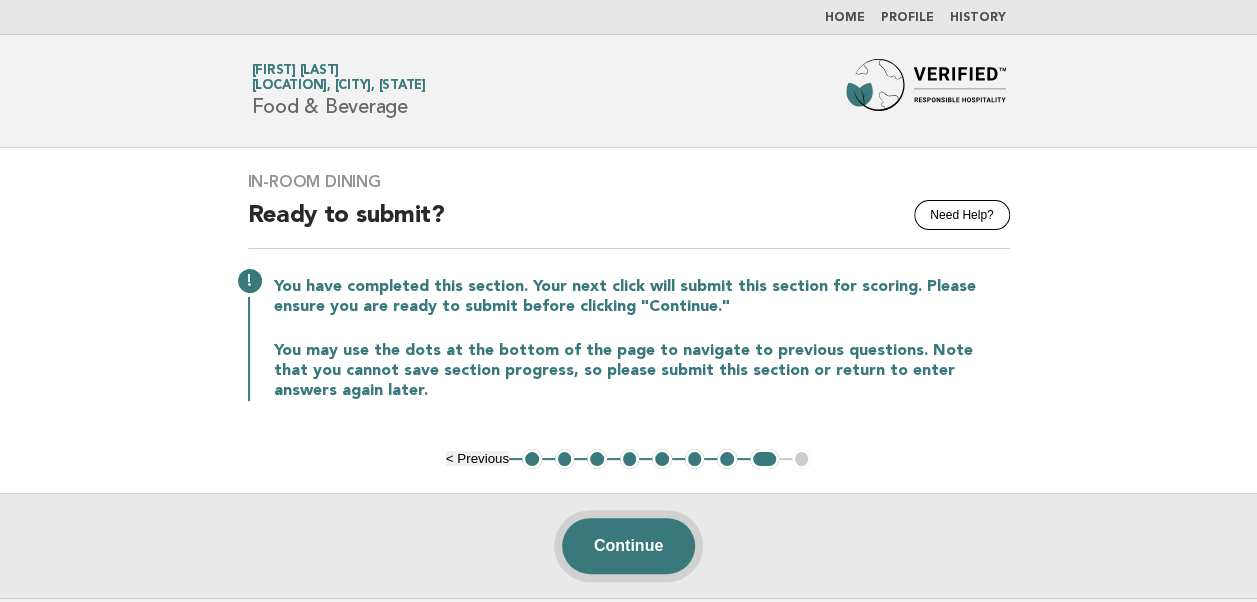 click on "Continue" at bounding box center (628, 546) 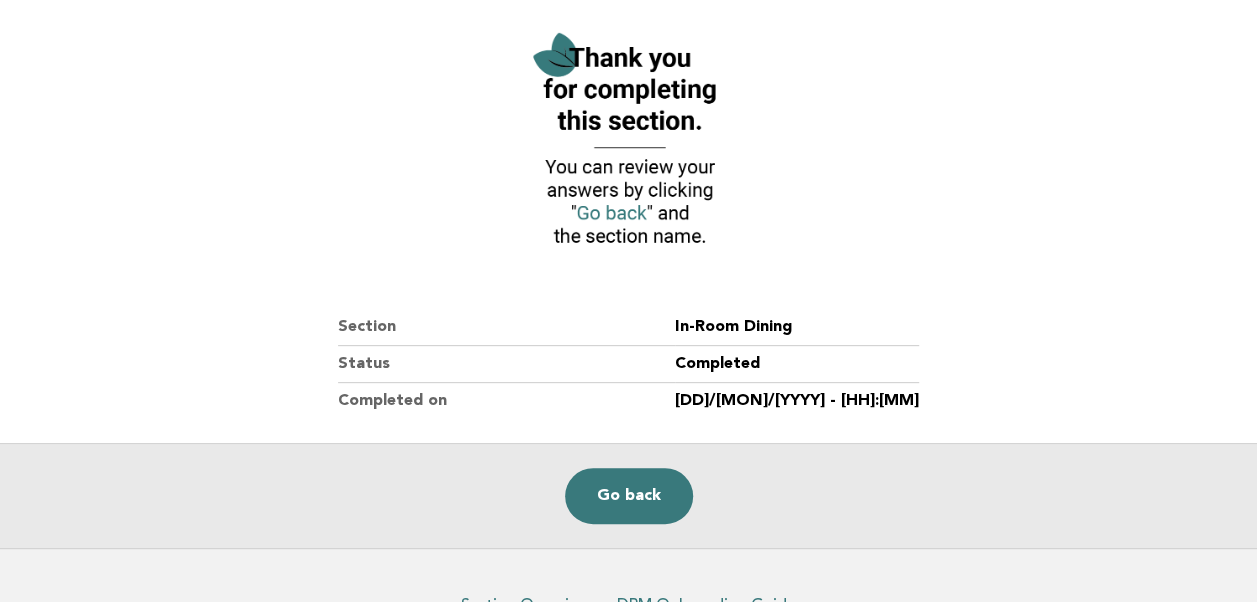 scroll, scrollTop: 250, scrollLeft: 0, axis: vertical 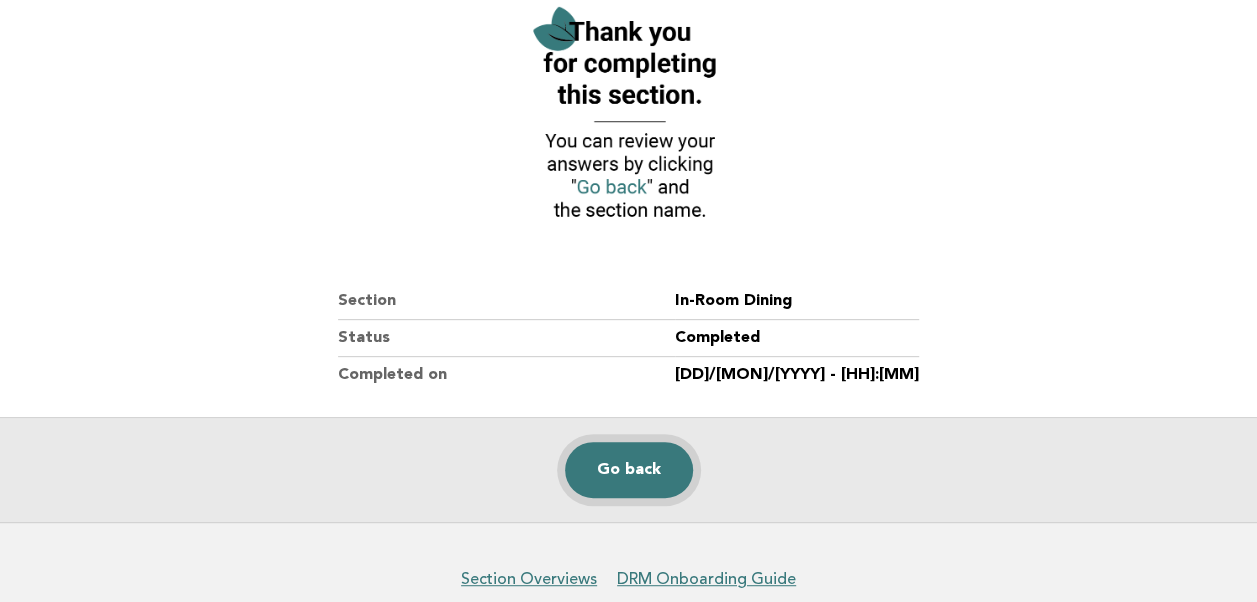 click on "Go back" at bounding box center [629, 470] 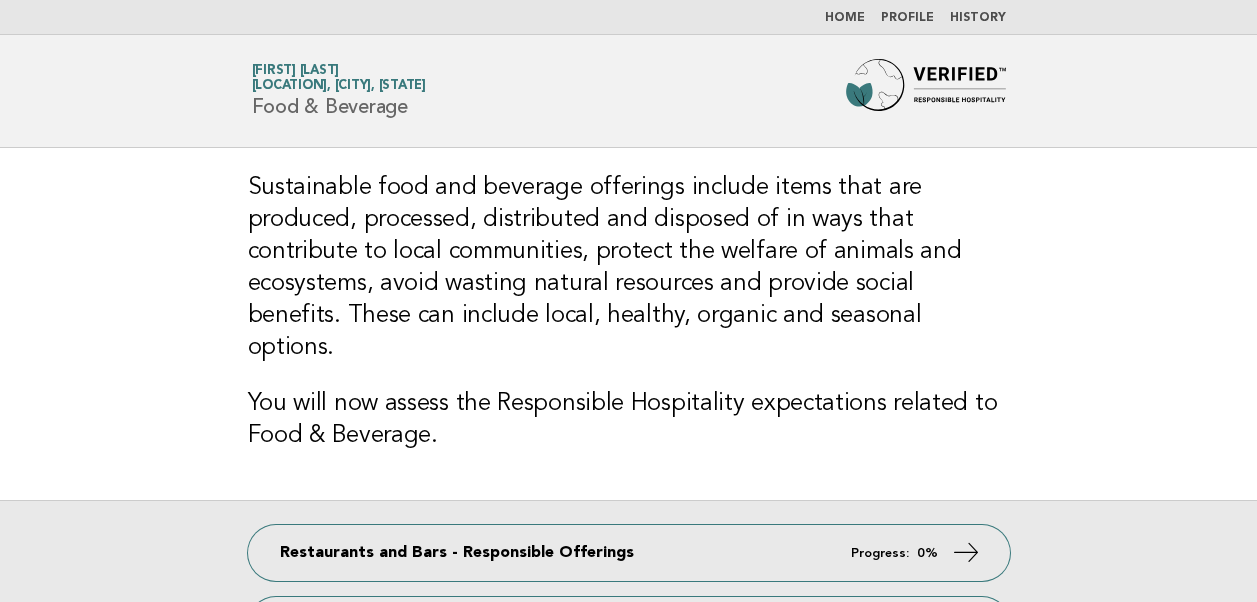 scroll, scrollTop: 0, scrollLeft: 0, axis: both 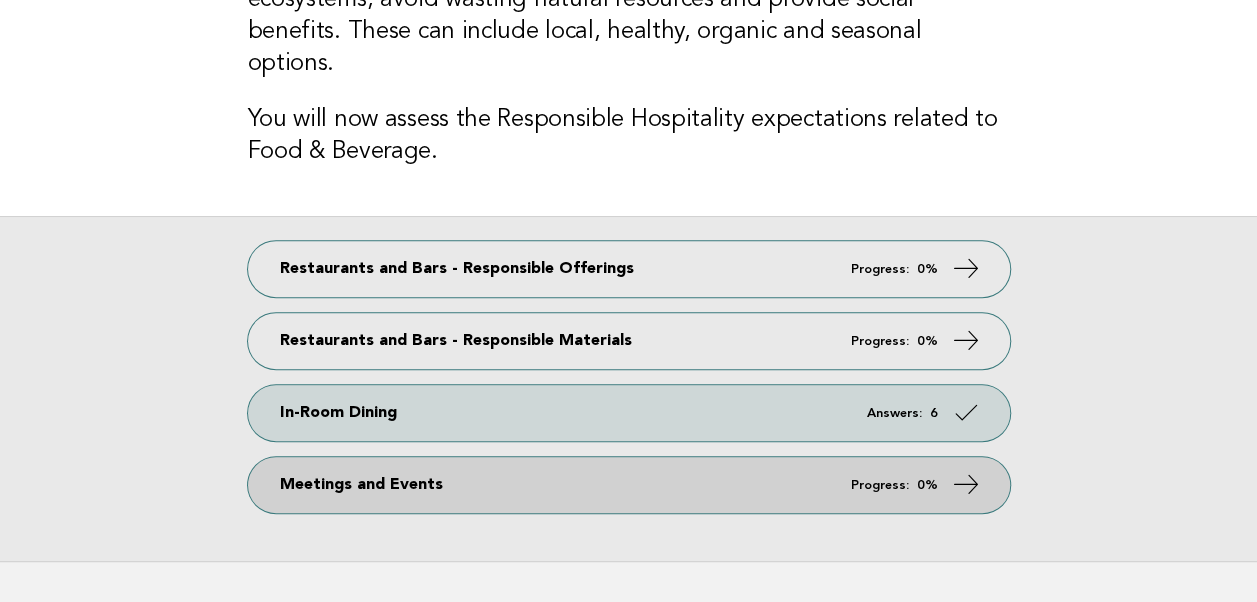 click on "Meetings and Events
Progress:
0%" at bounding box center [629, 485] 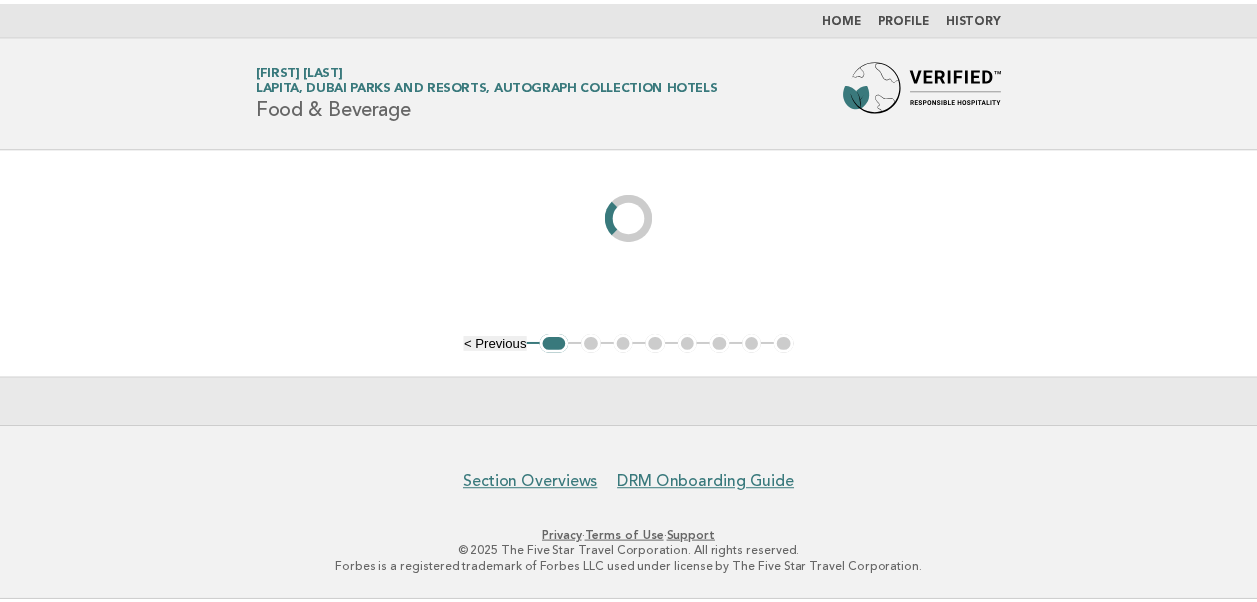 scroll, scrollTop: 0, scrollLeft: 0, axis: both 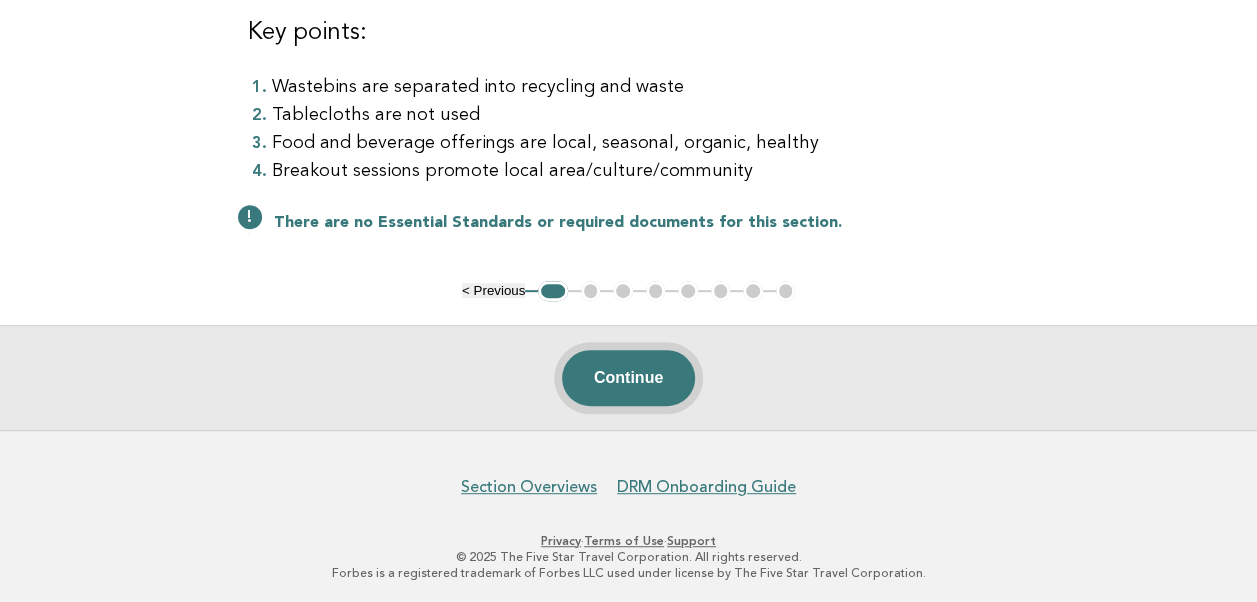 click on "Continue" at bounding box center (628, 378) 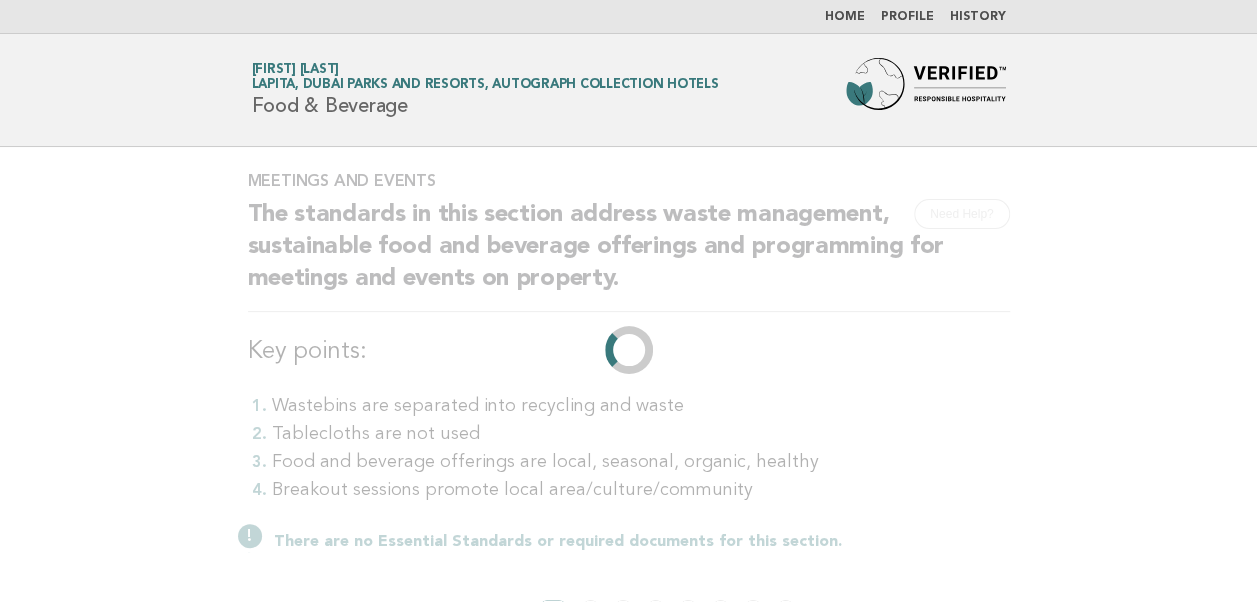 scroll, scrollTop: 0, scrollLeft: 0, axis: both 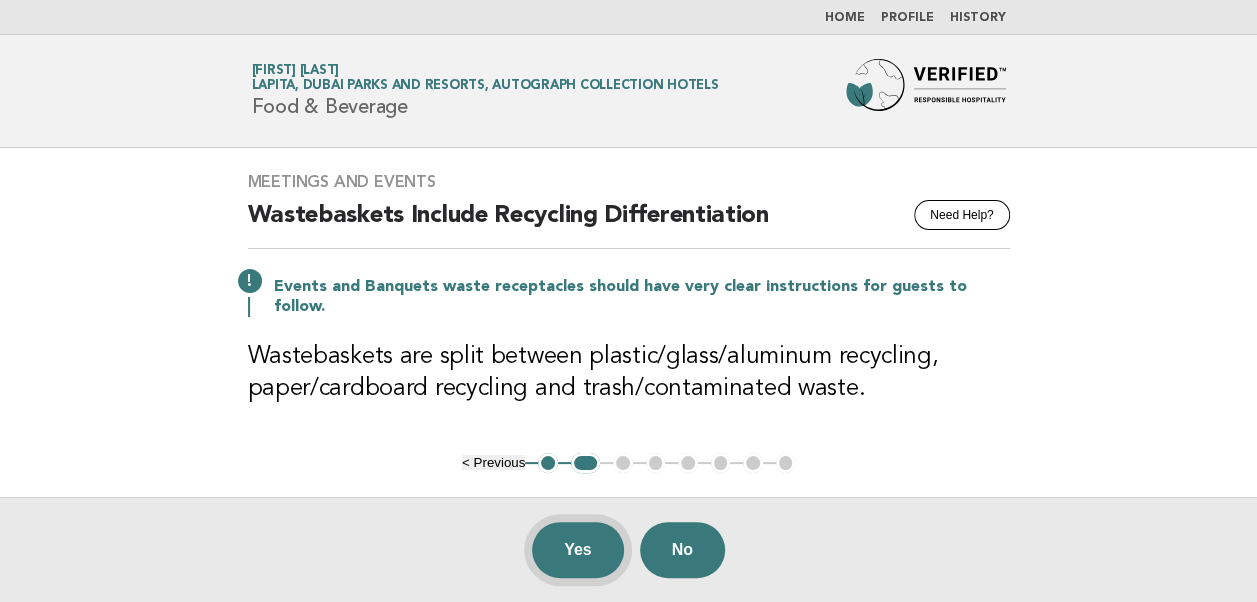 click on "Yes" at bounding box center [578, 550] 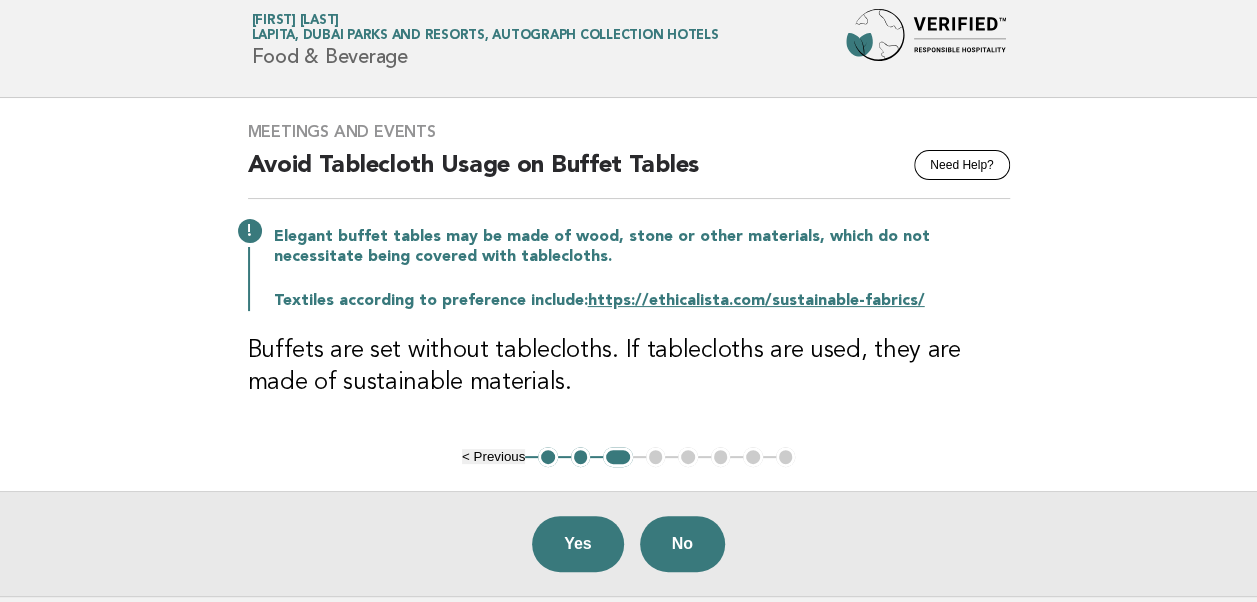 scroll, scrollTop: 56, scrollLeft: 0, axis: vertical 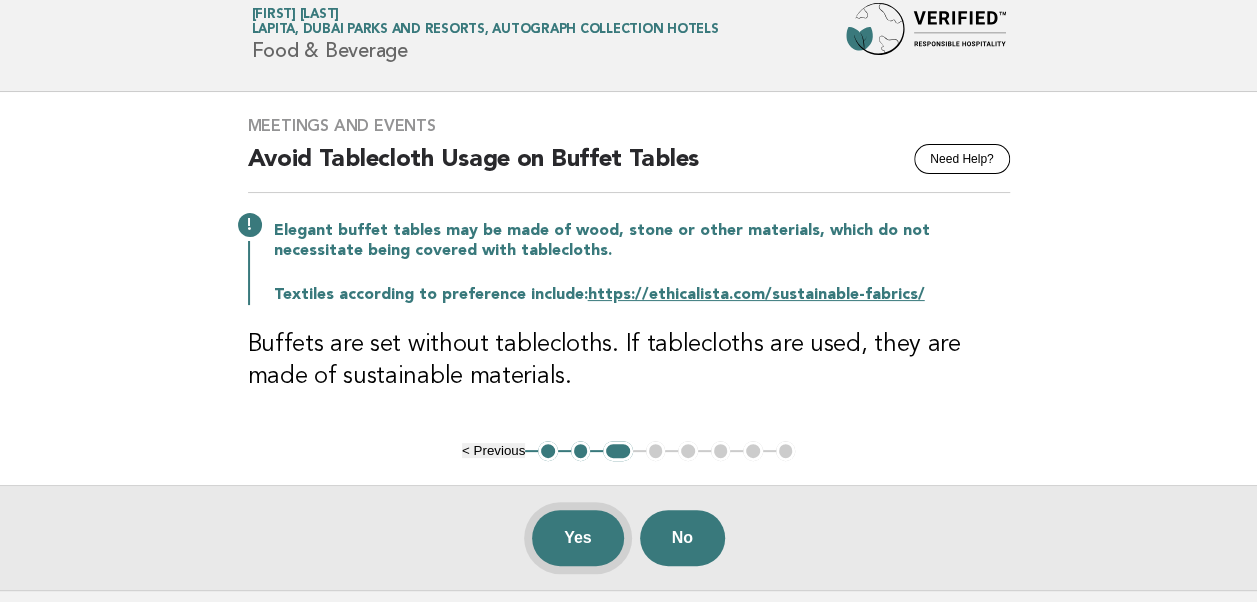 click on "Yes" at bounding box center (578, 538) 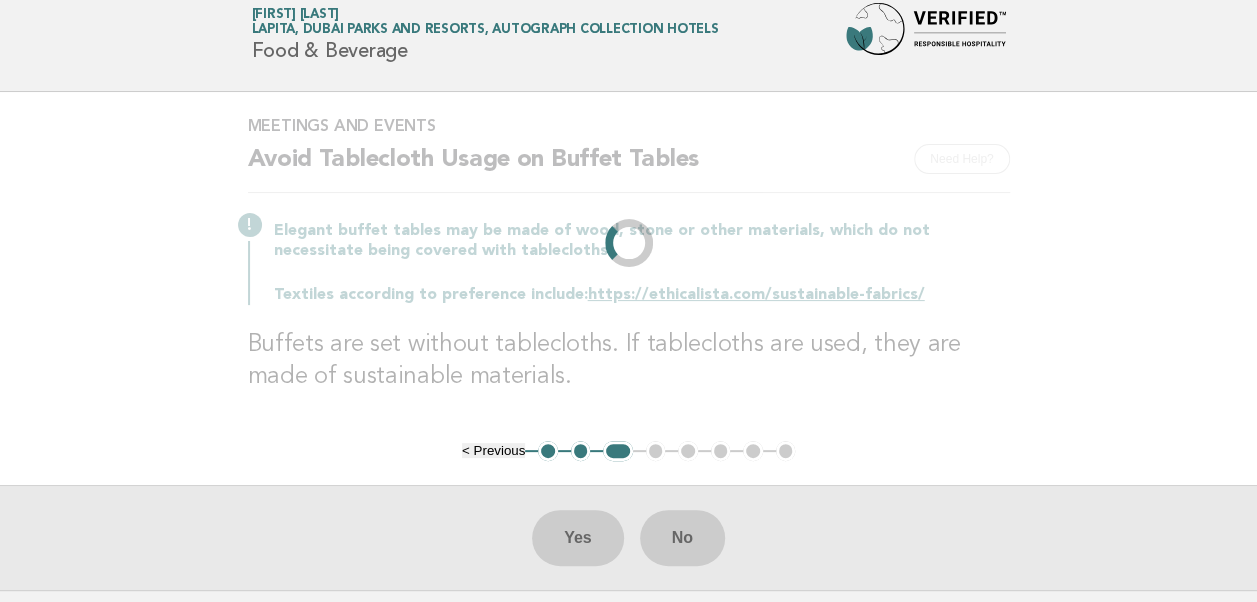 scroll, scrollTop: 0, scrollLeft: 0, axis: both 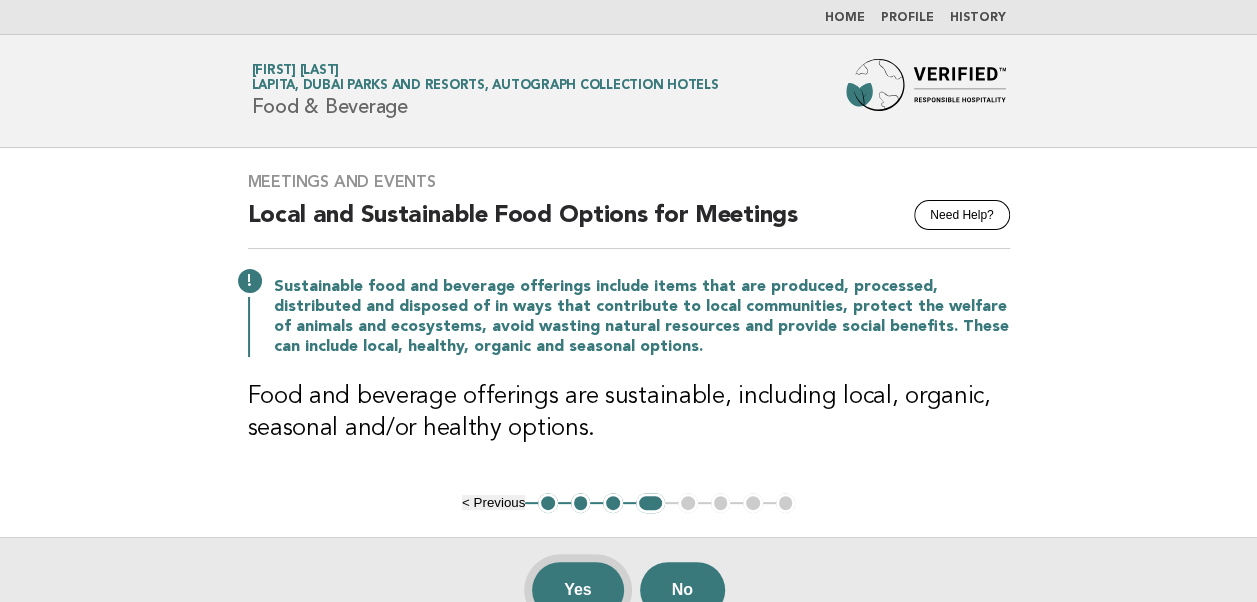 click on "Yes" at bounding box center (578, 590) 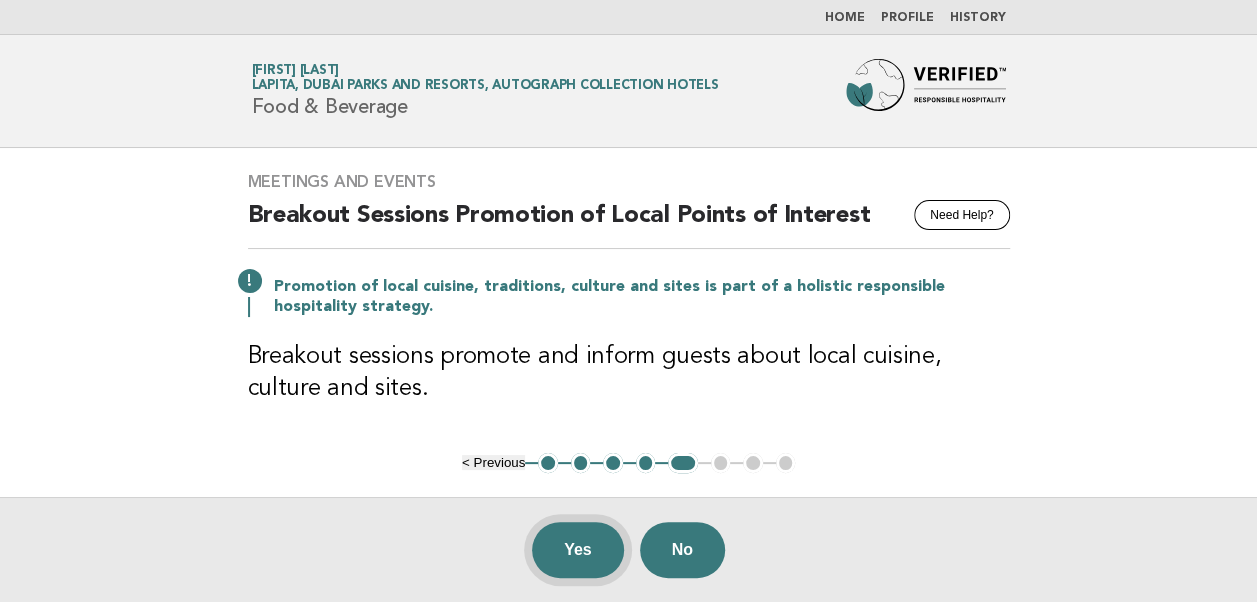 click on "Yes" at bounding box center [578, 550] 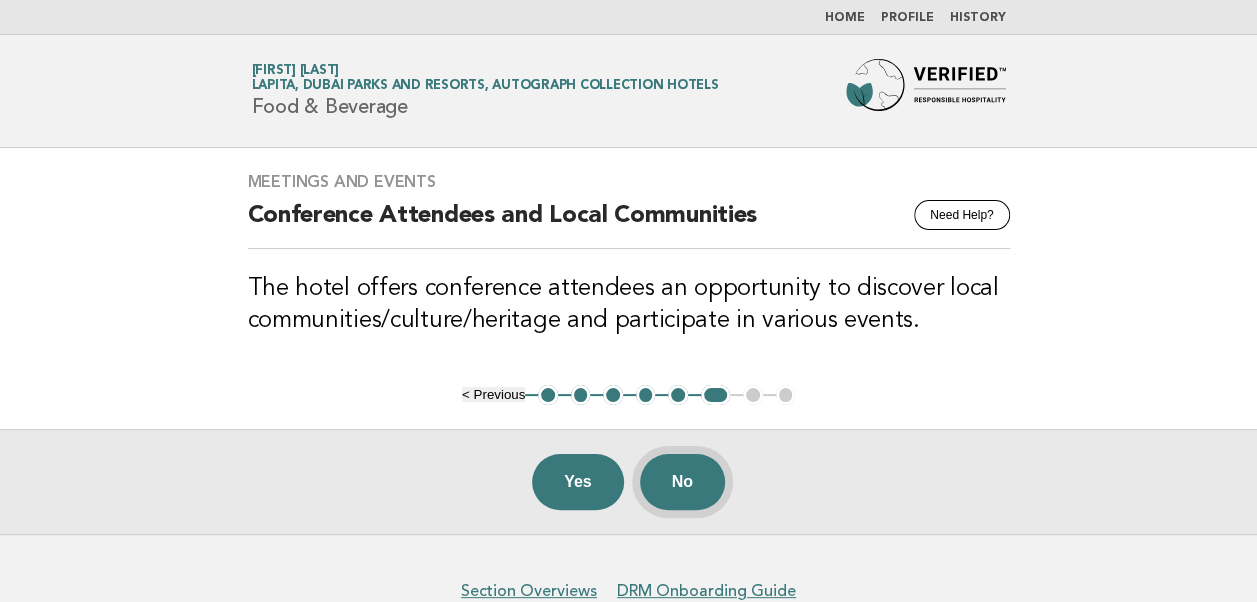 click on "No" at bounding box center [682, 482] 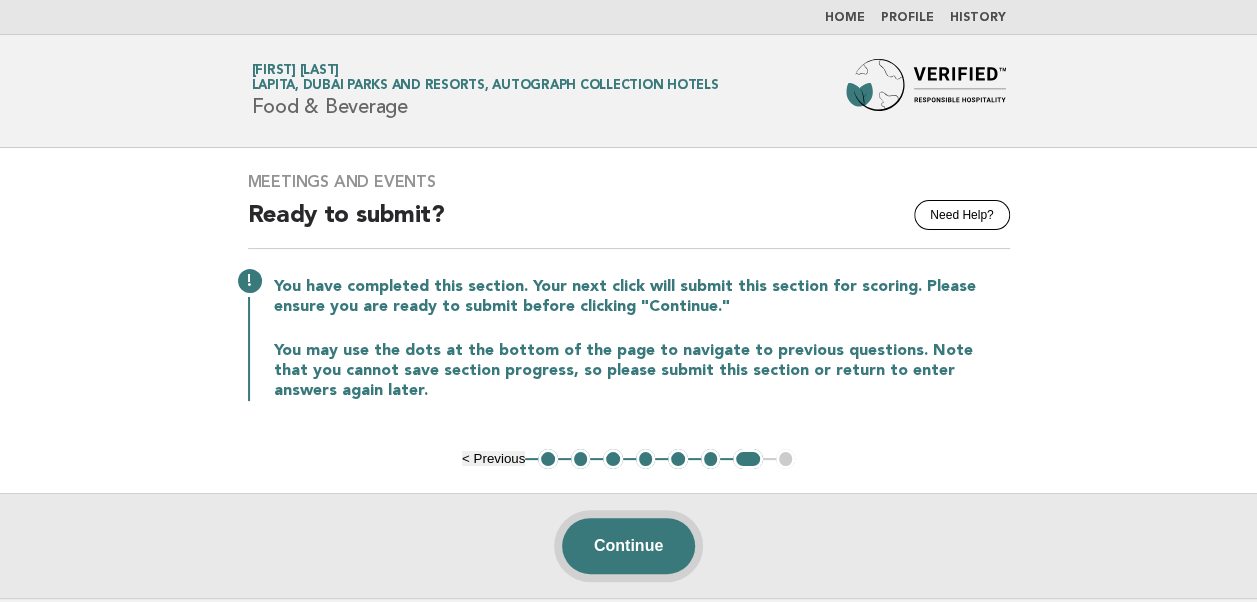 click on "Continue" at bounding box center (628, 546) 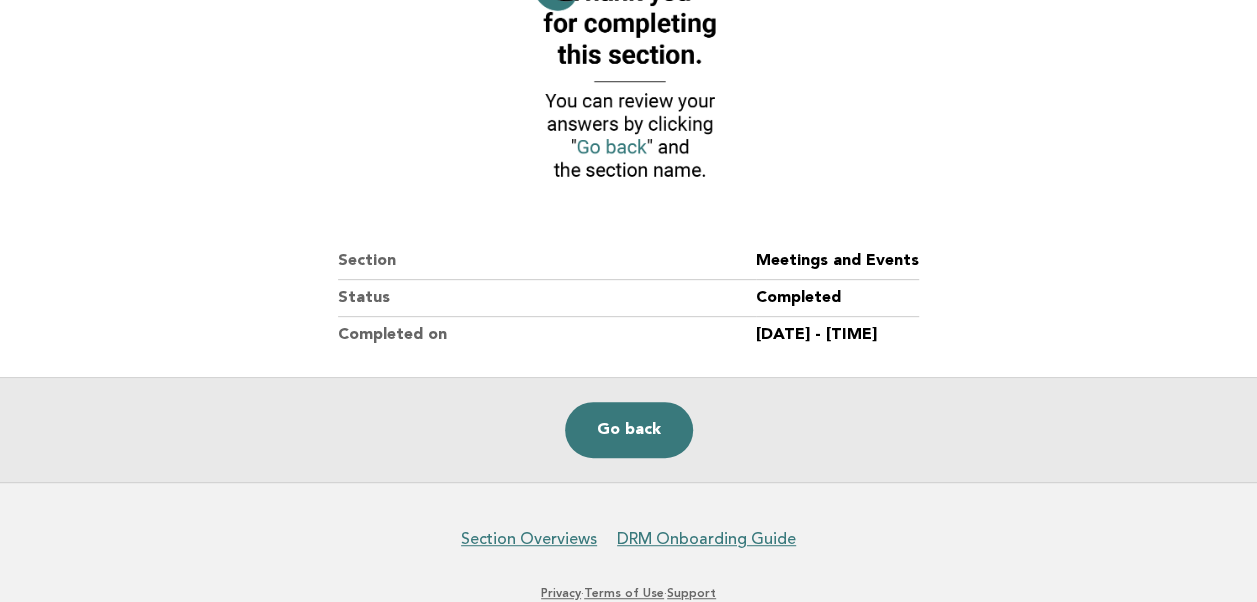 scroll, scrollTop: 288, scrollLeft: 0, axis: vertical 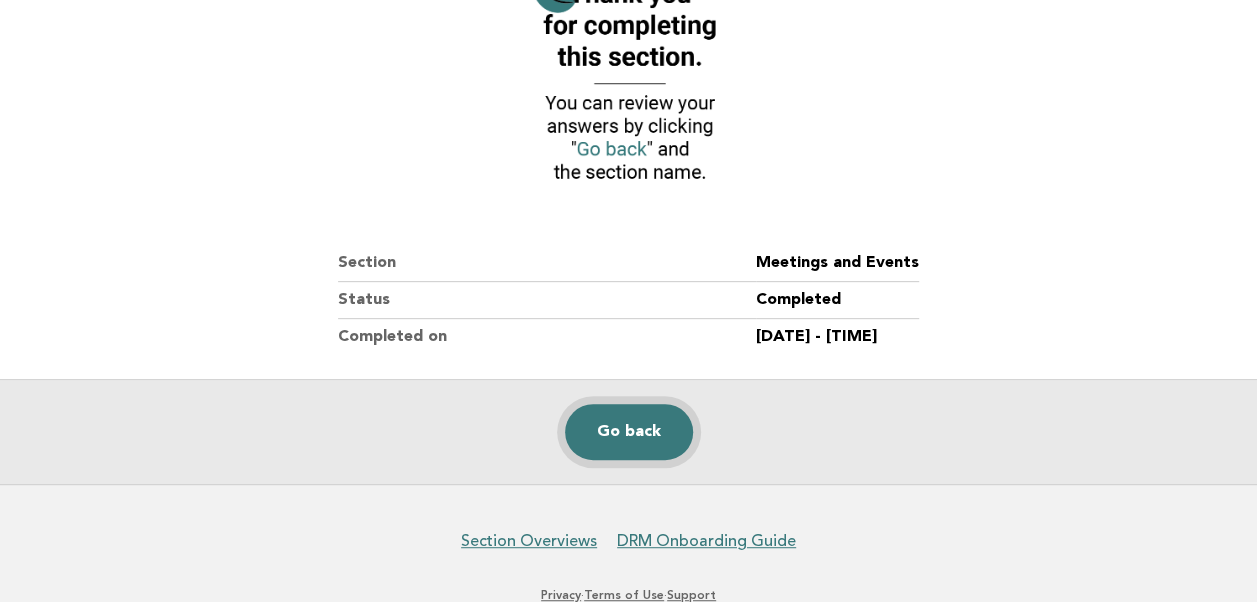 click on "Go back" at bounding box center [629, 432] 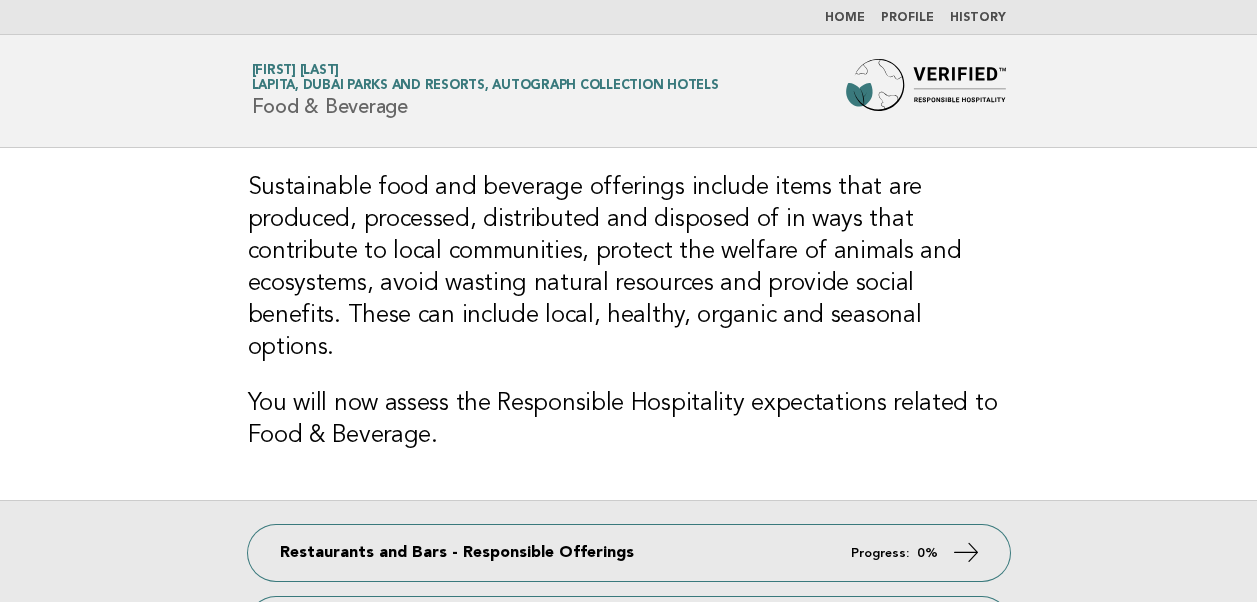 scroll, scrollTop: 0, scrollLeft: 0, axis: both 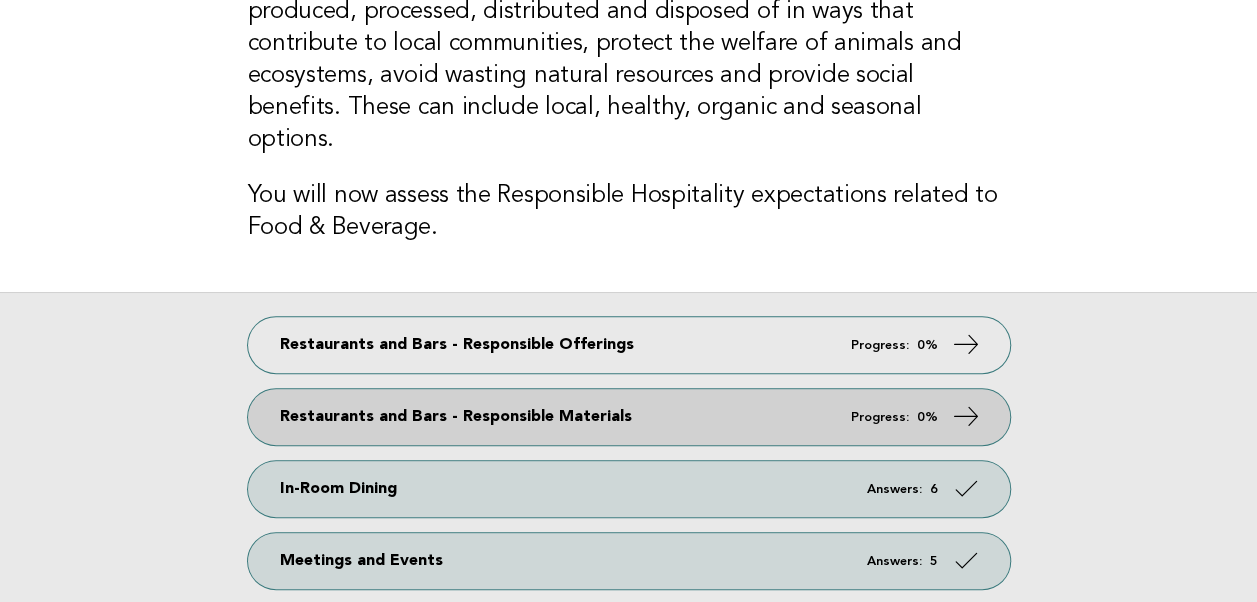 click on "Restaurants and Bars - Responsible Materials
Progress:
0%" at bounding box center [629, 417] 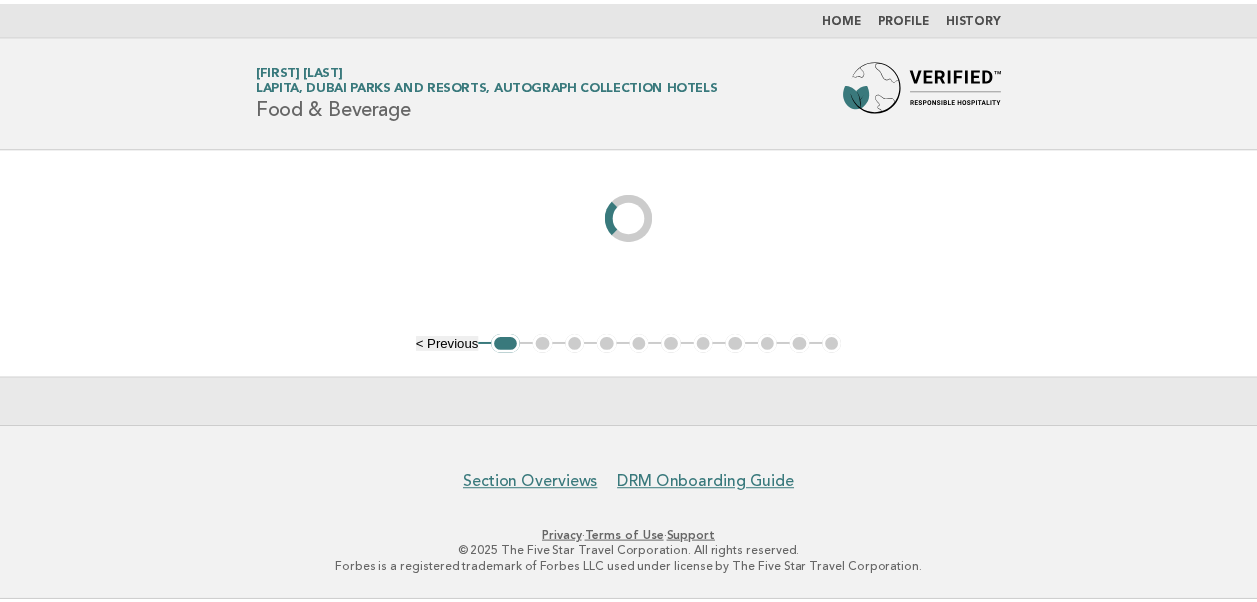 scroll, scrollTop: 0, scrollLeft: 0, axis: both 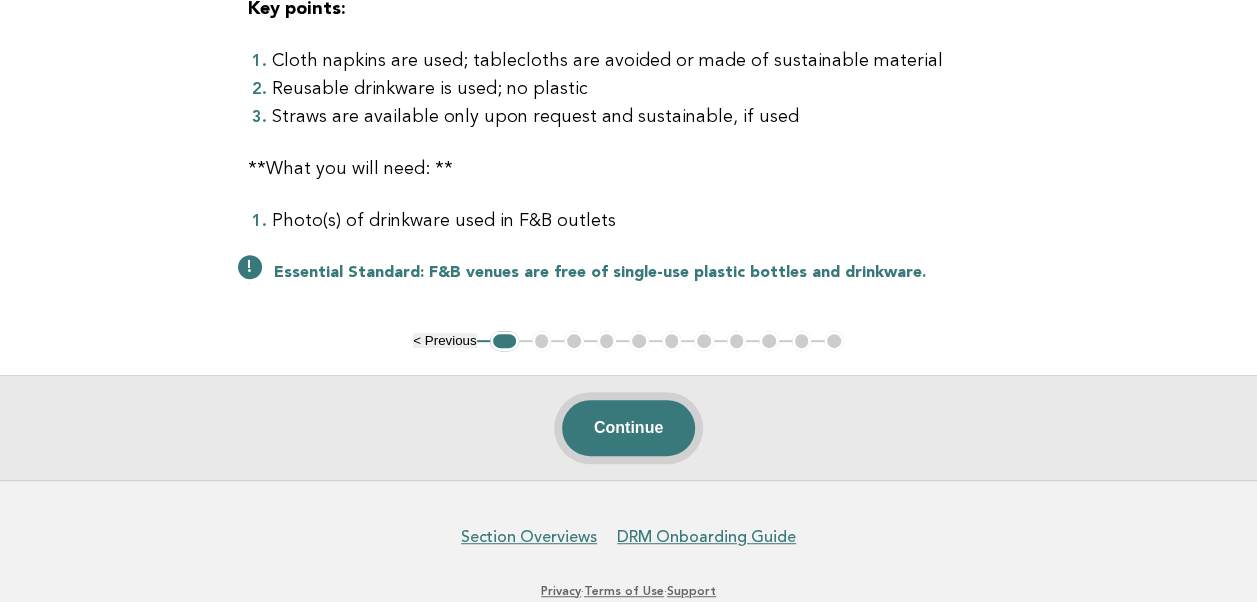 click on "Continue" at bounding box center [628, 428] 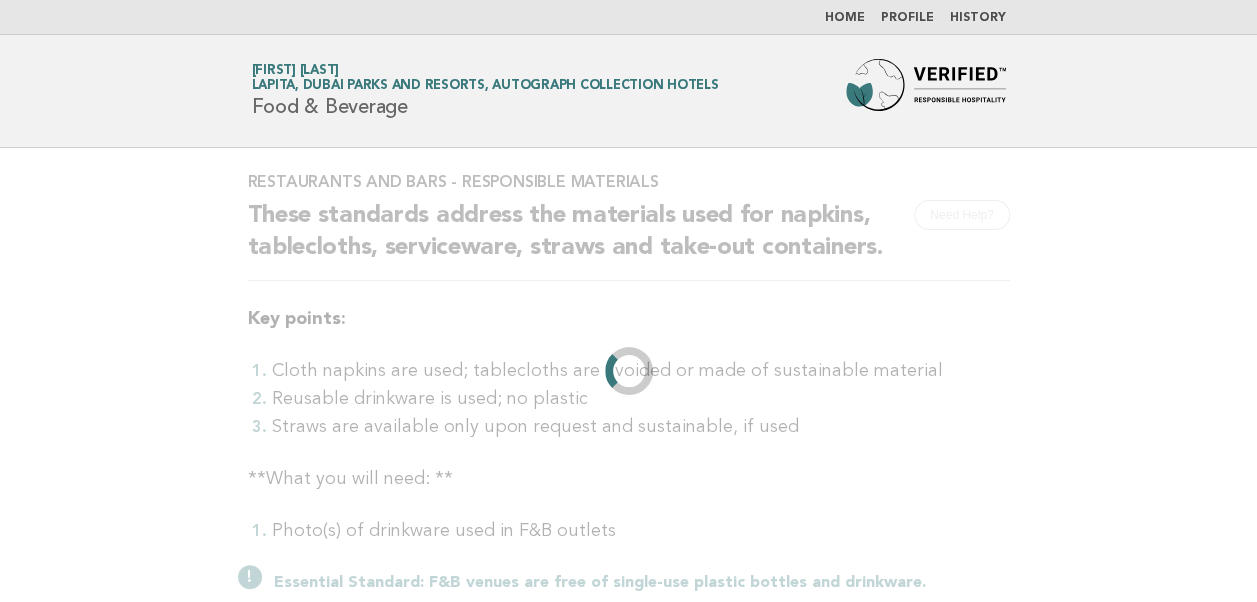 scroll, scrollTop: 0, scrollLeft: 0, axis: both 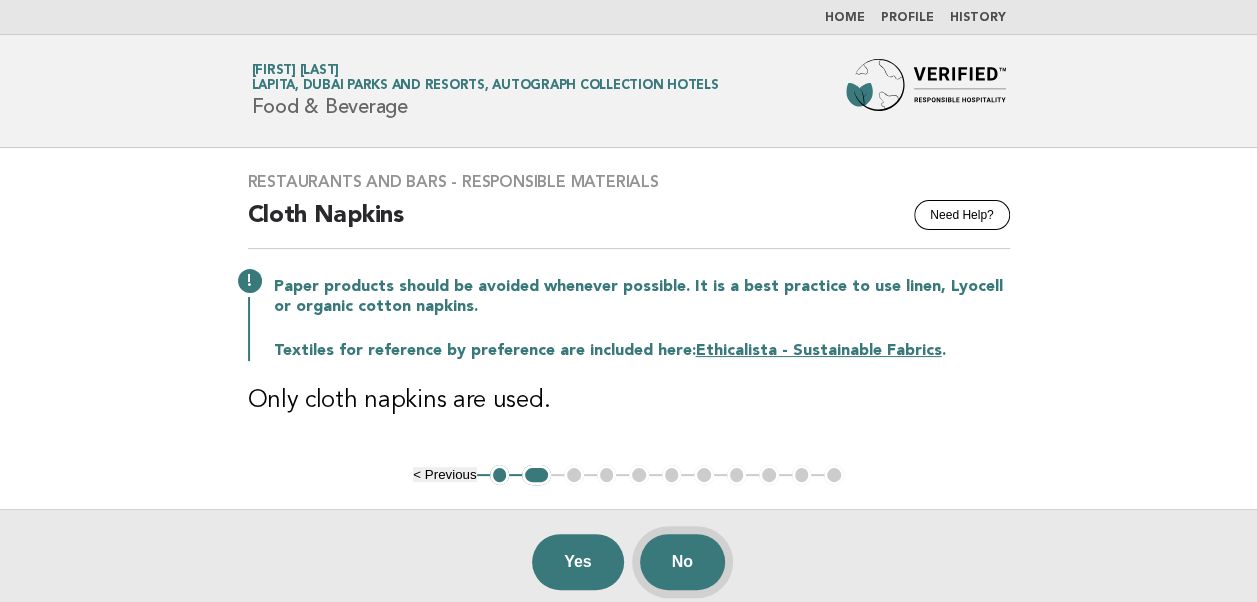 click on "No" at bounding box center [682, 562] 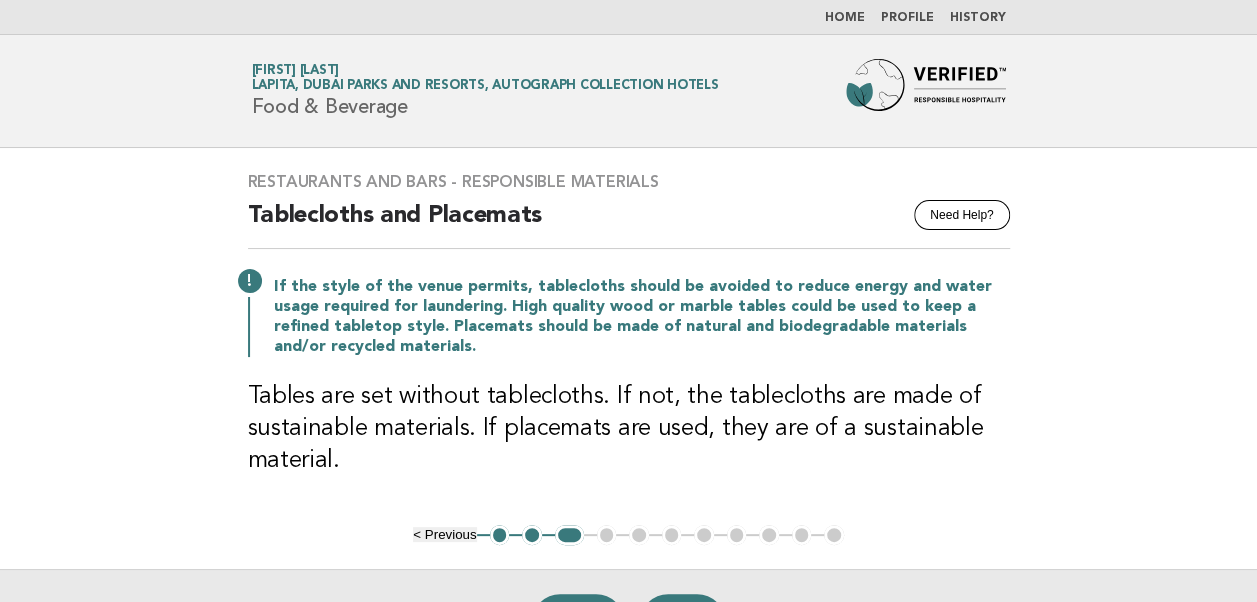 scroll, scrollTop: 73, scrollLeft: 0, axis: vertical 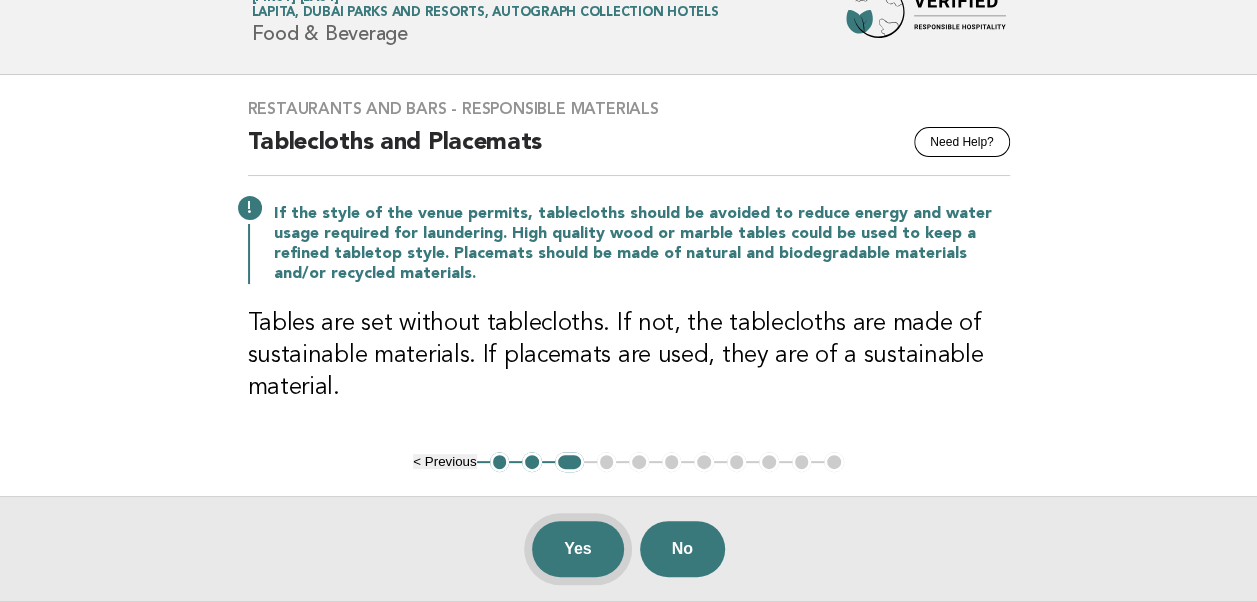click on "Yes" at bounding box center [578, 549] 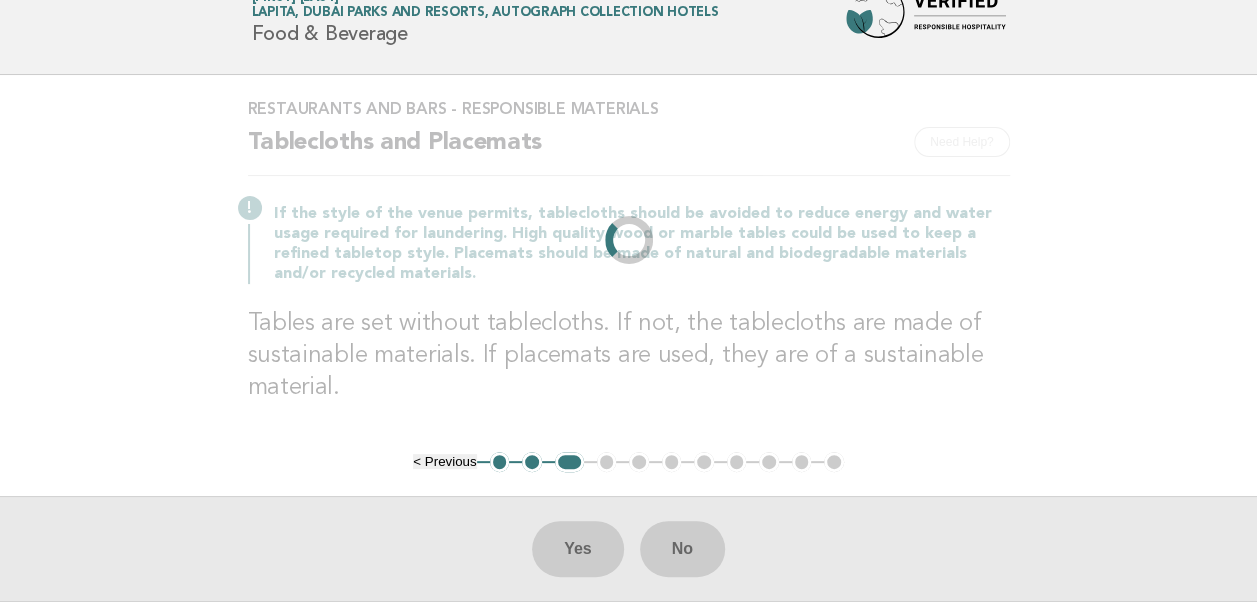scroll, scrollTop: 0, scrollLeft: 0, axis: both 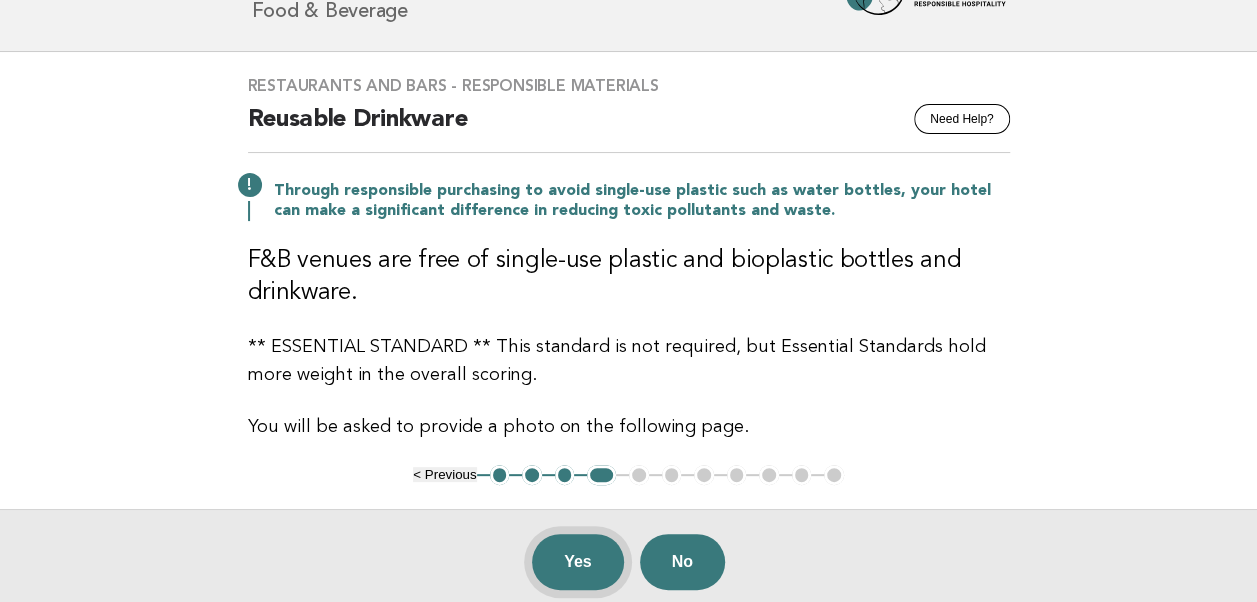 click on "Yes" at bounding box center [578, 562] 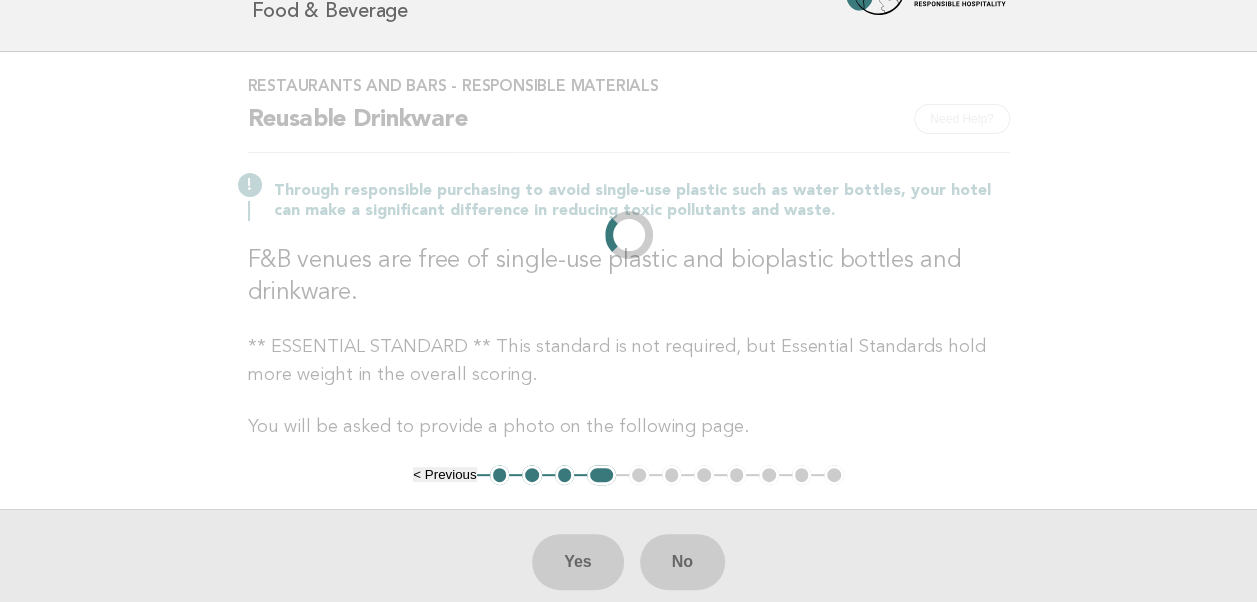 scroll, scrollTop: 0, scrollLeft: 0, axis: both 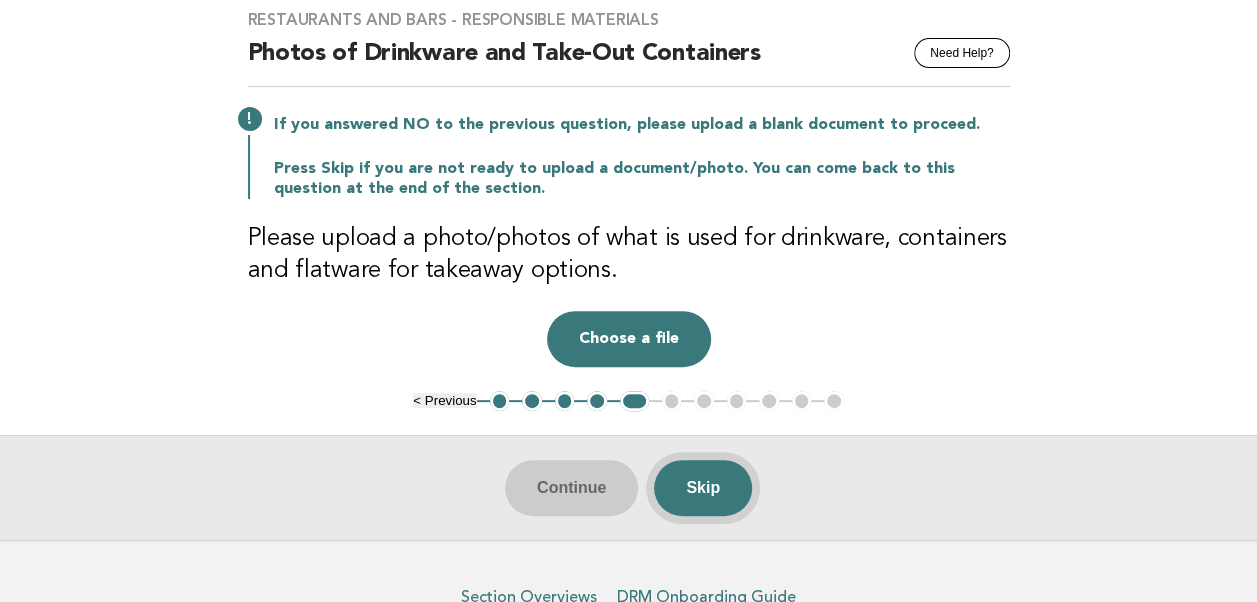 click on "Skip" at bounding box center [703, 488] 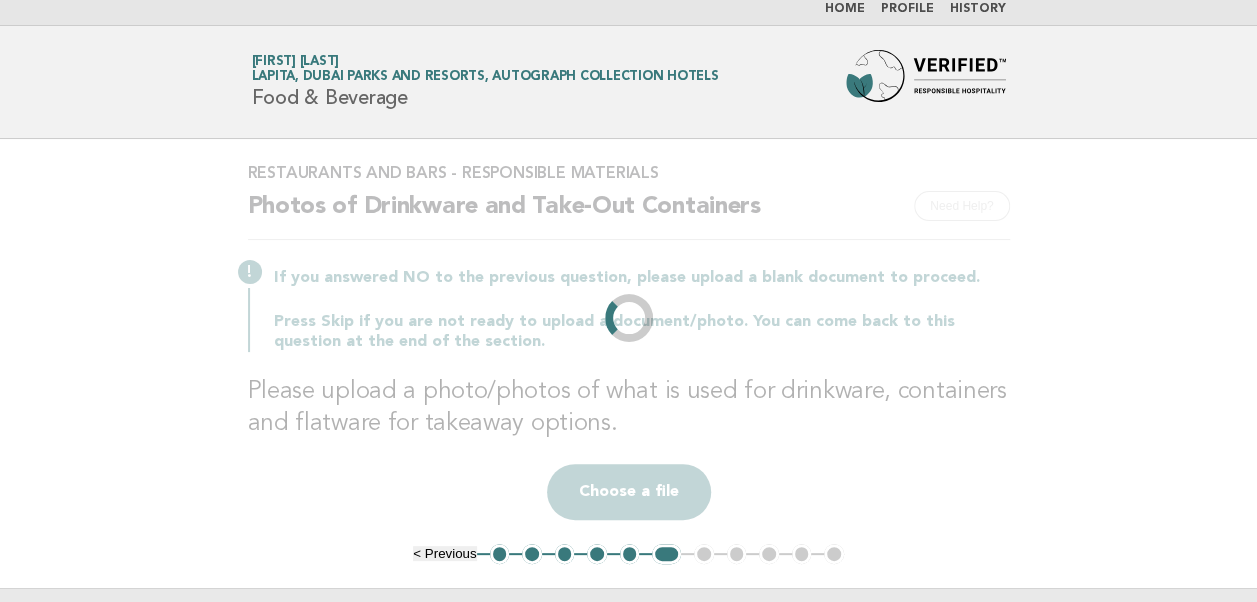 scroll, scrollTop: 0, scrollLeft: 0, axis: both 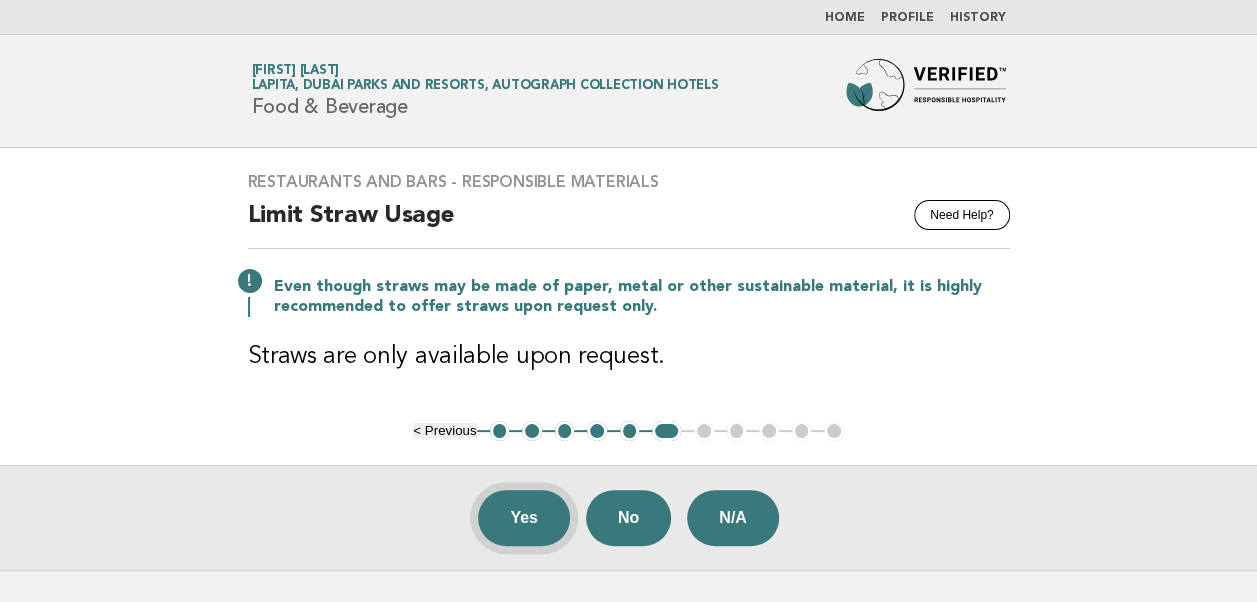 click on "Yes" at bounding box center [524, 518] 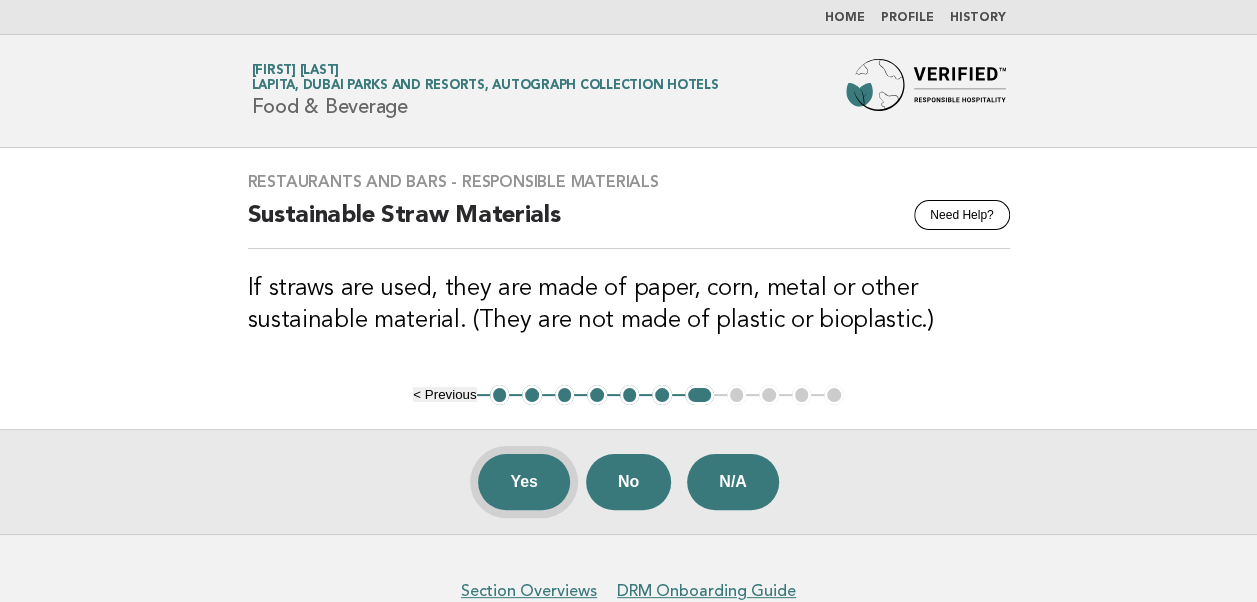 click on "Yes" at bounding box center [524, 482] 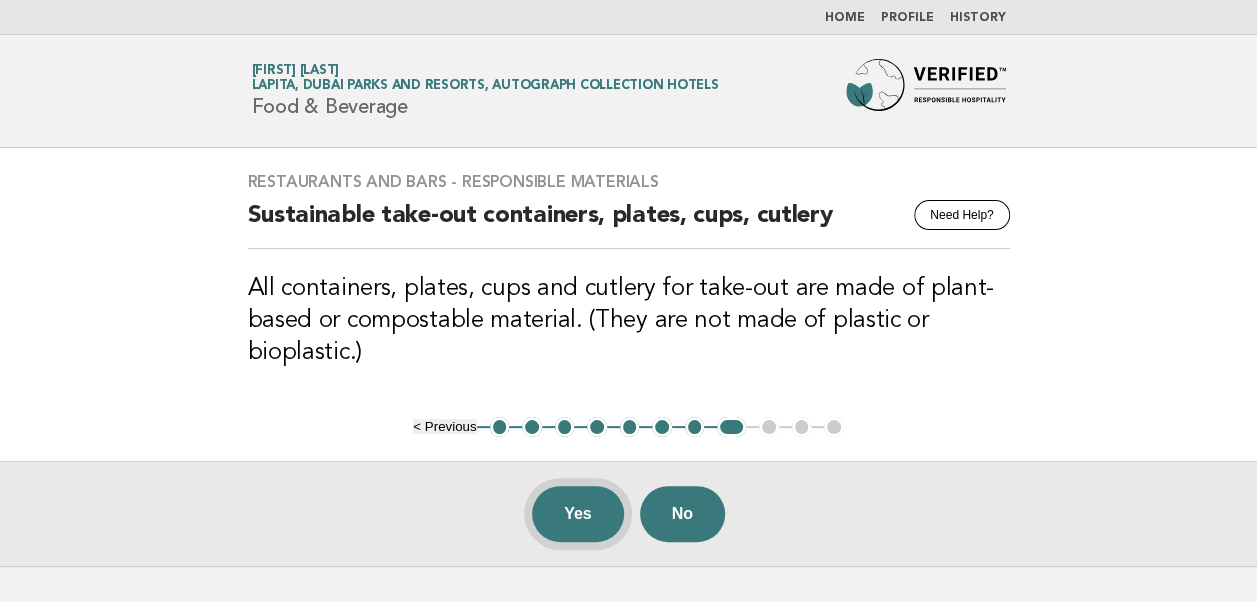click on "Yes" at bounding box center [578, 514] 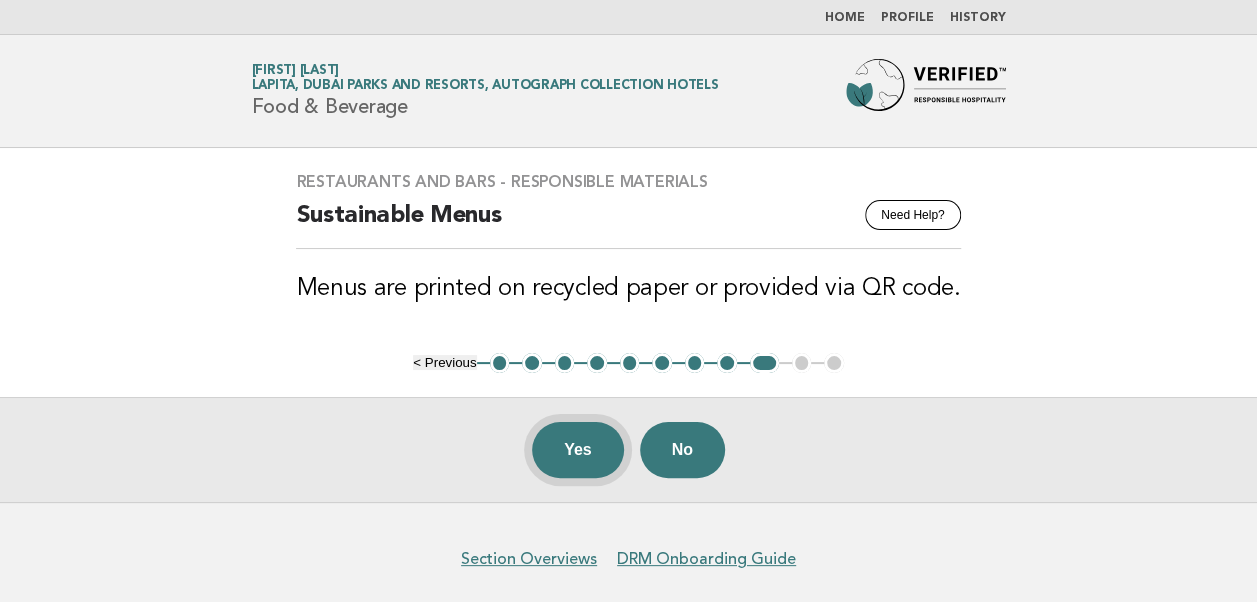 click on "Yes" at bounding box center (578, 450) 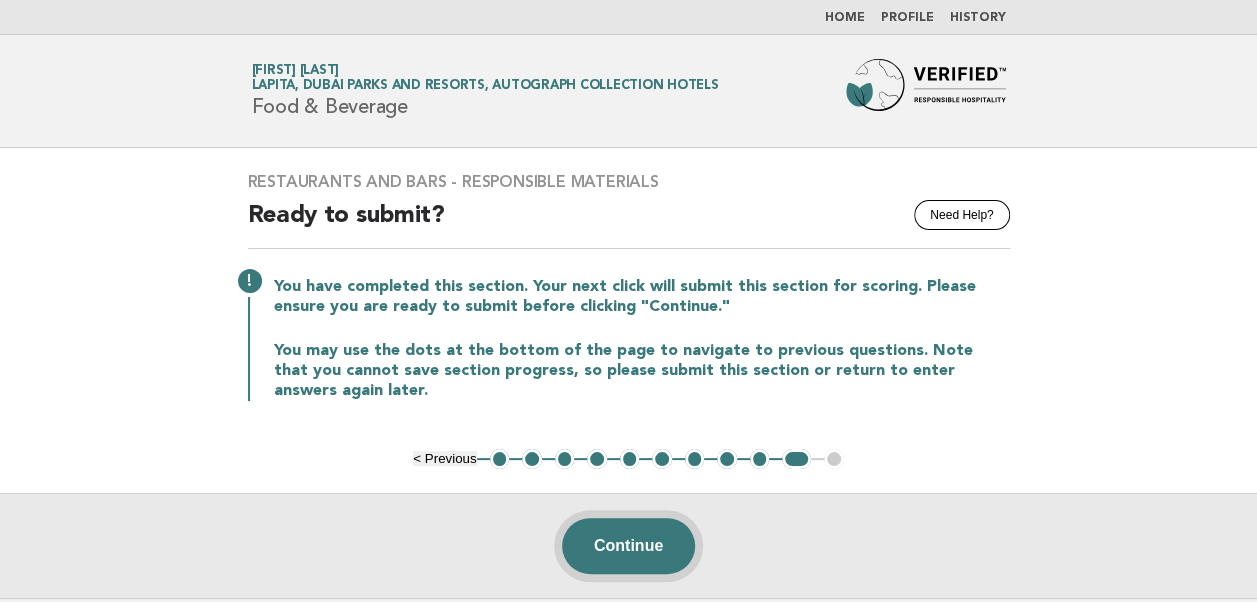 click on "Continue" at bounding box center (628, 546) 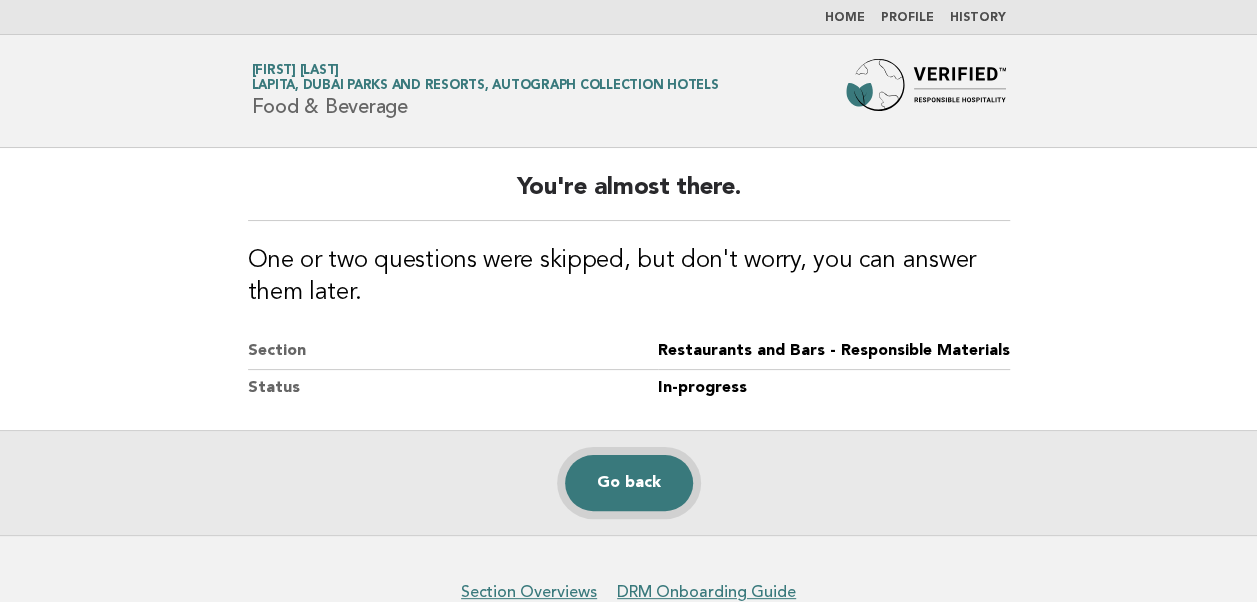 click on "Go back" at bounding box center (629, 483) 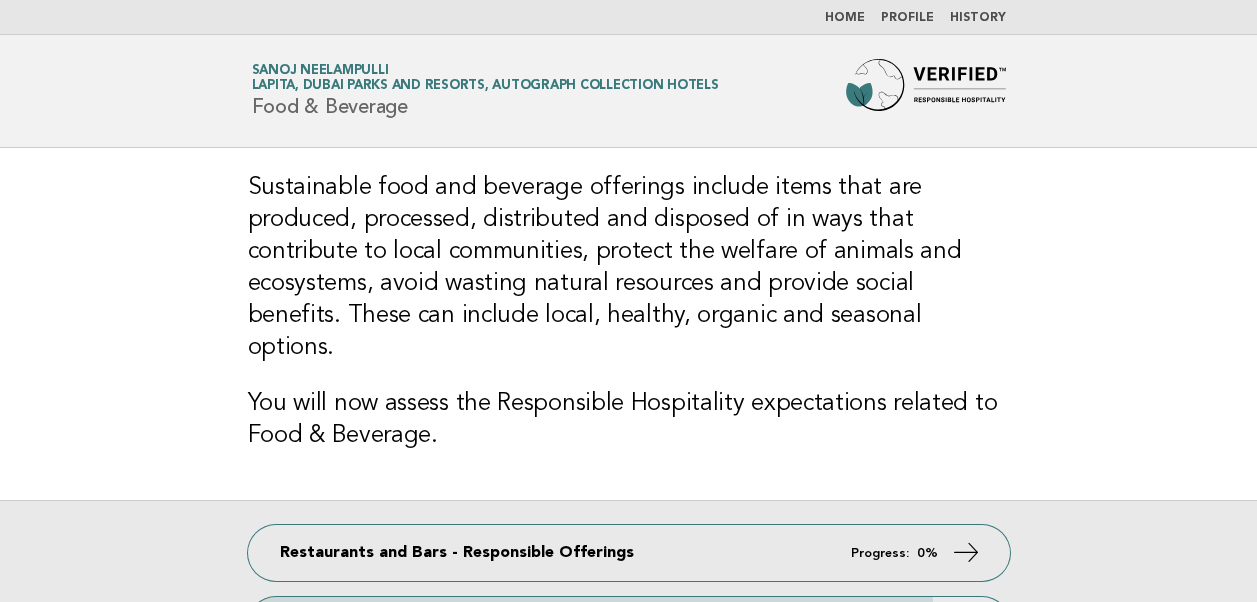 scroll, scrollTop: 0, scrollLeft: 0, axis: both 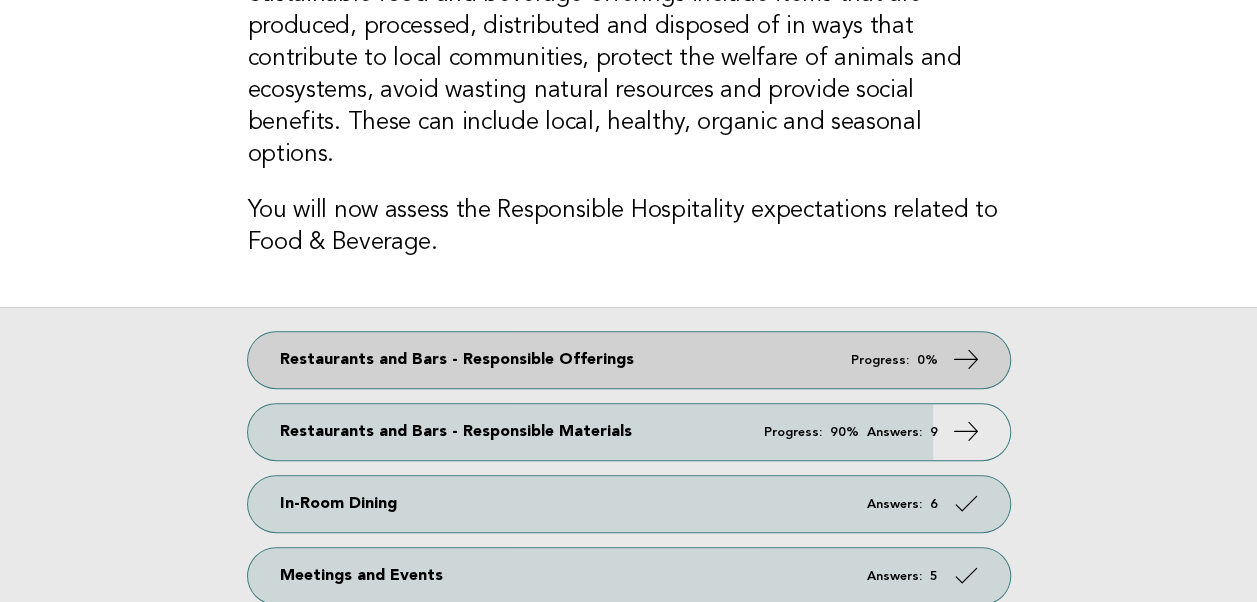 click on "Restaurants and Bars - Responsible Offerings
Progress:
0%" at bounding box center [629, 360] 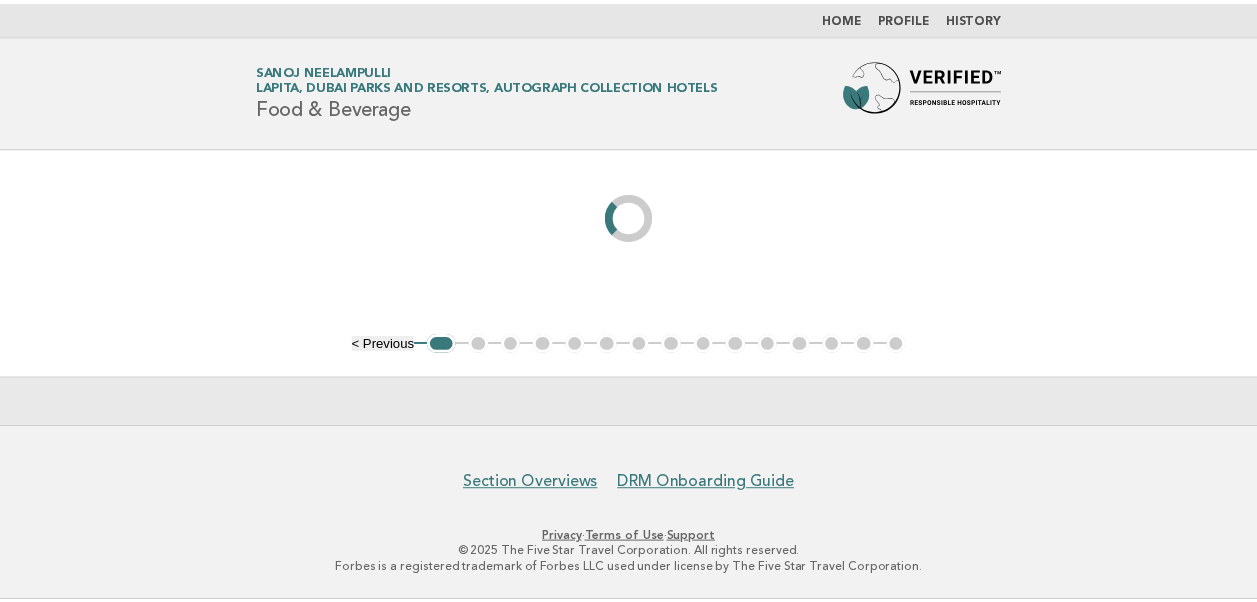 scroll, scrollTop: 0, scrollLeft: 0, axis: both 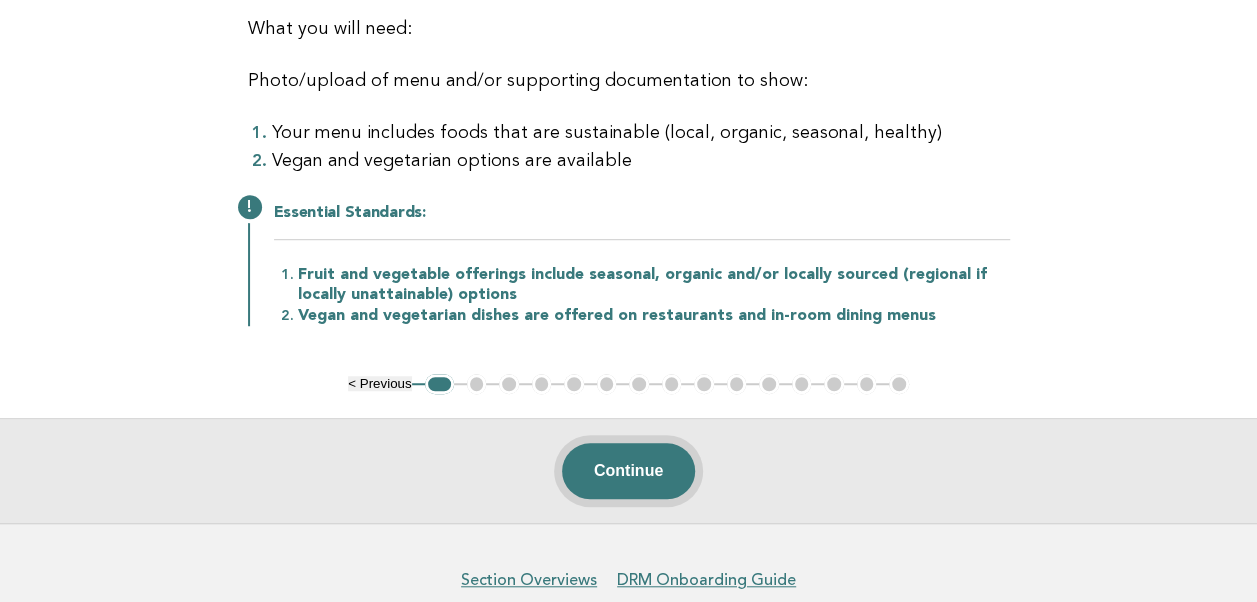 click on "Continue" at bounding box center (628, 471) 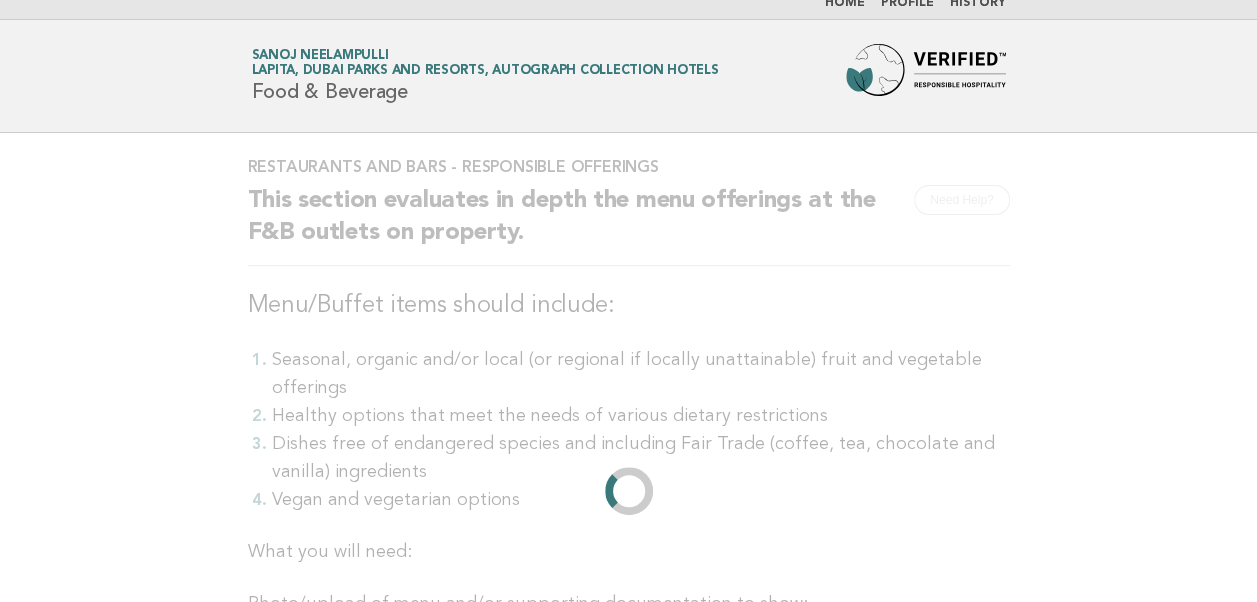 scroll, scrollTop: 0, scrollLeft: 0, axis: both 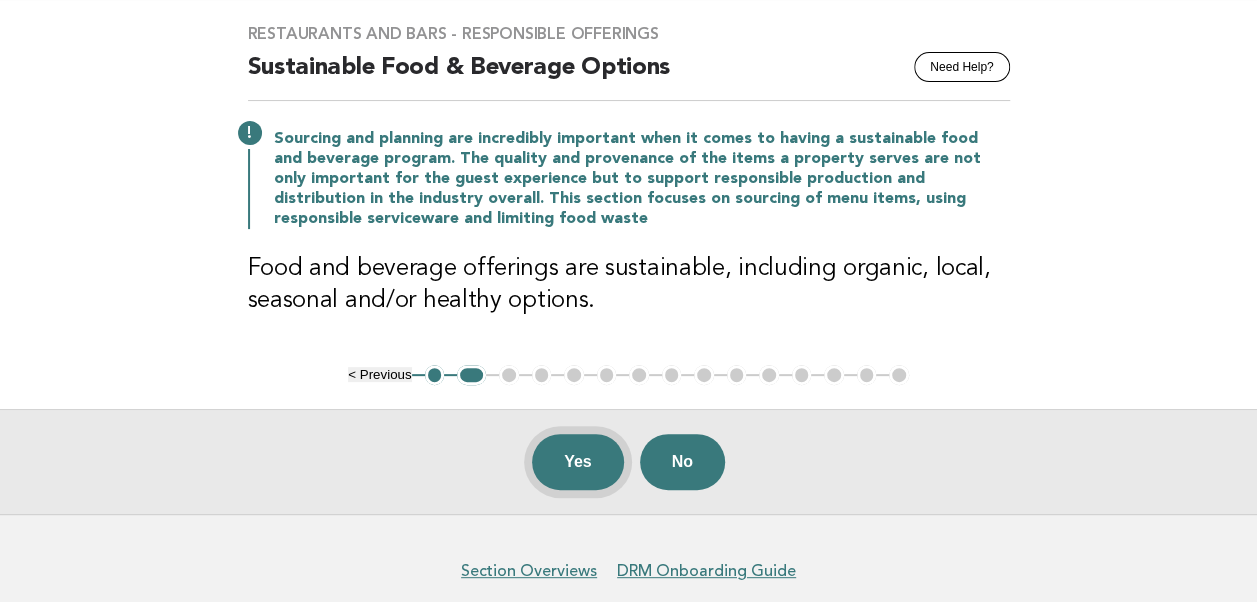 click on "Yes" at bounding box center (578, 462) 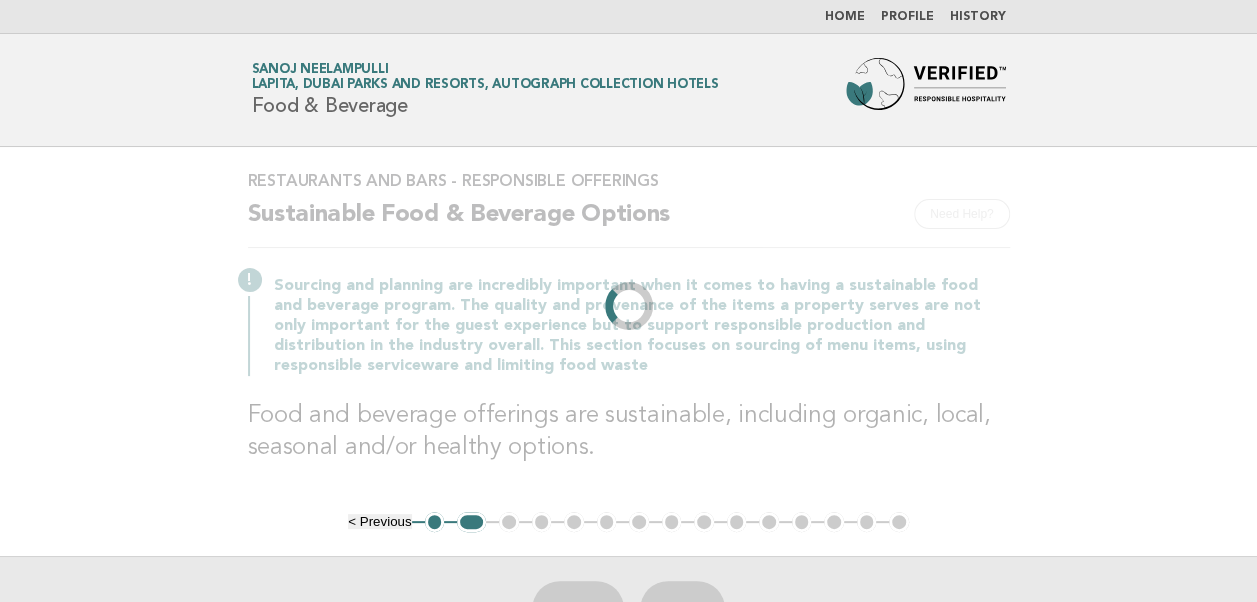 scroll, scrollTop: 0, scrollLeft: 0, axis: both 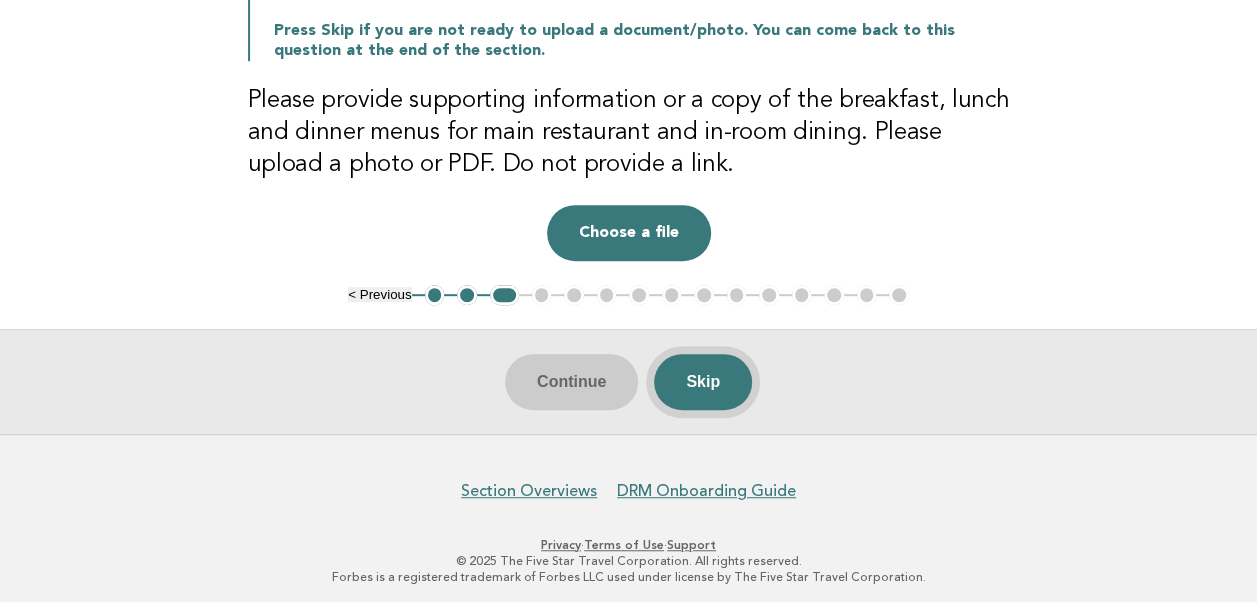click on "Skip" at bounding box center (703, 382) 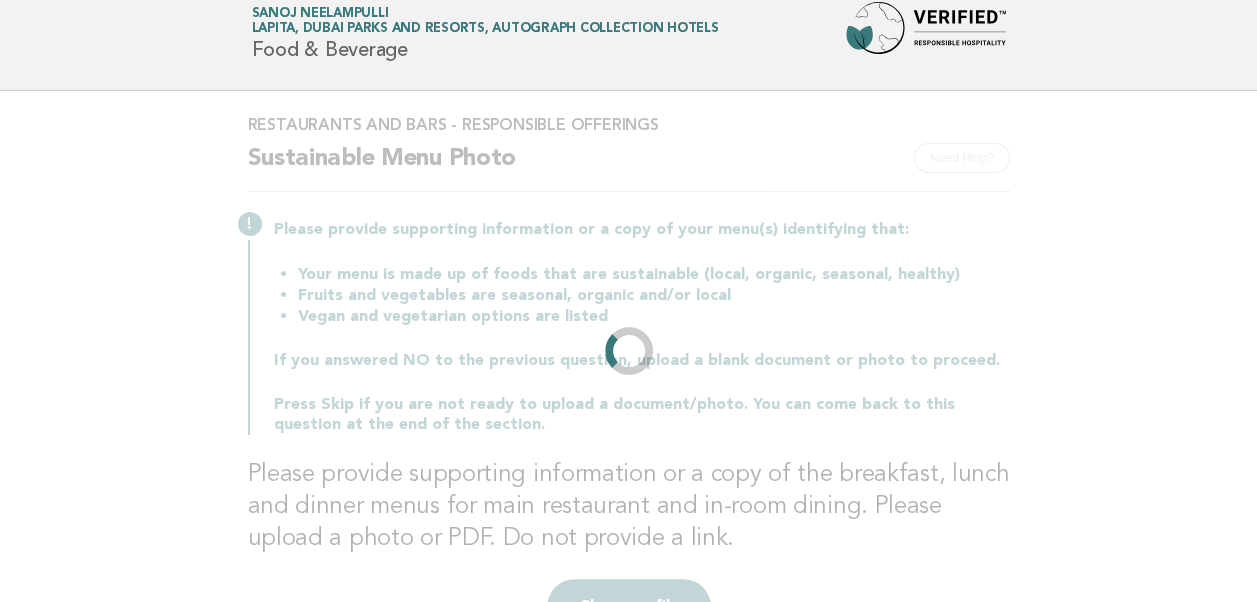 scroll, scrollTop: 0, scrollLeft: 0, axis: both 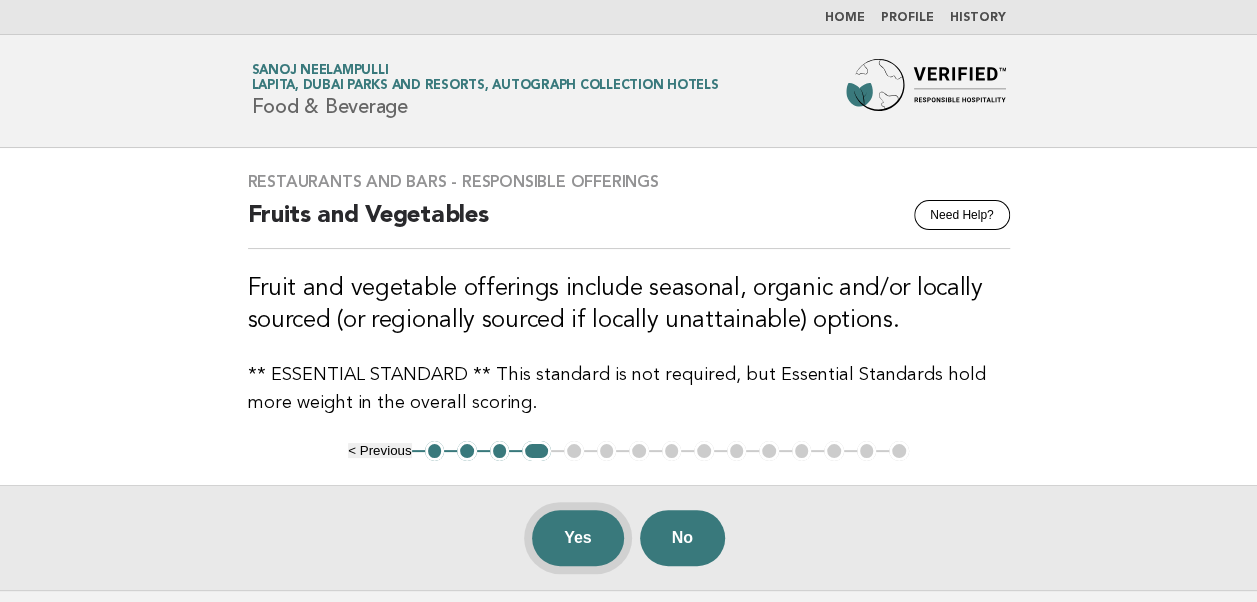 click on "Yes" at bounding box center [578, 538] 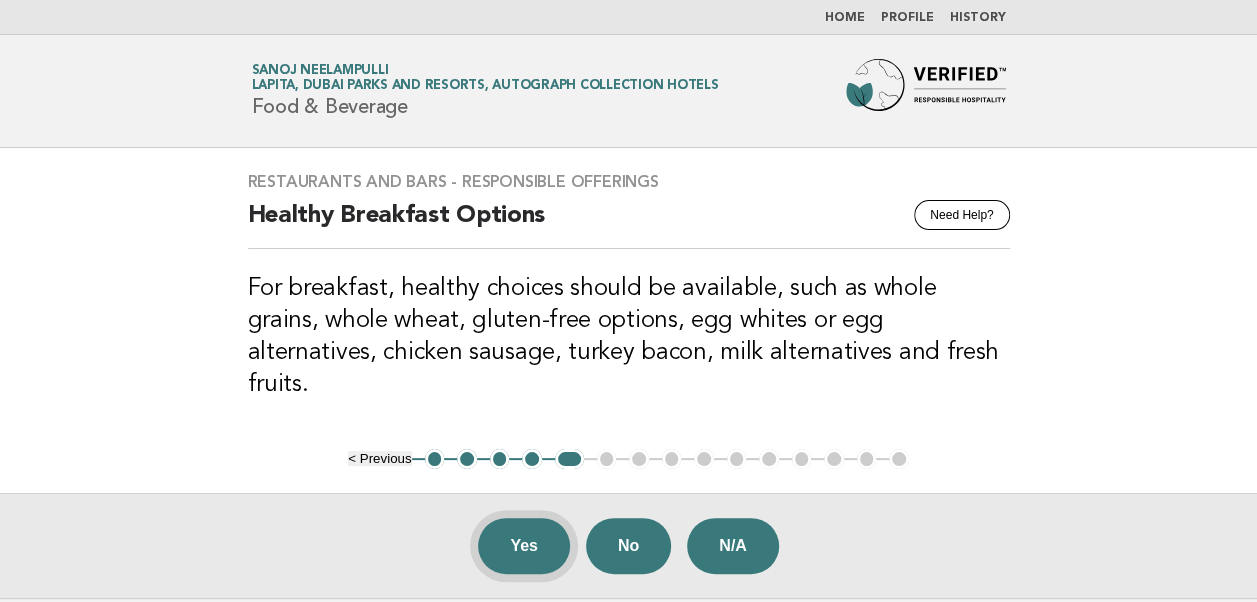 click on "Yes" at bounding box center [524, 546] 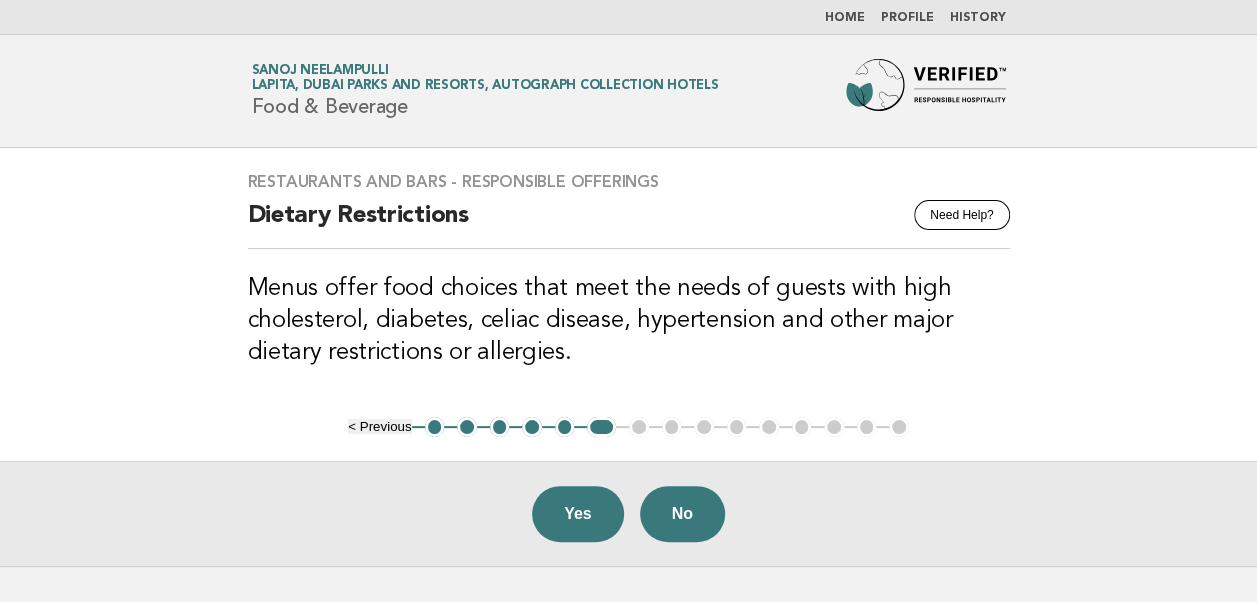 click on "6" at bounding box center [601, 427] 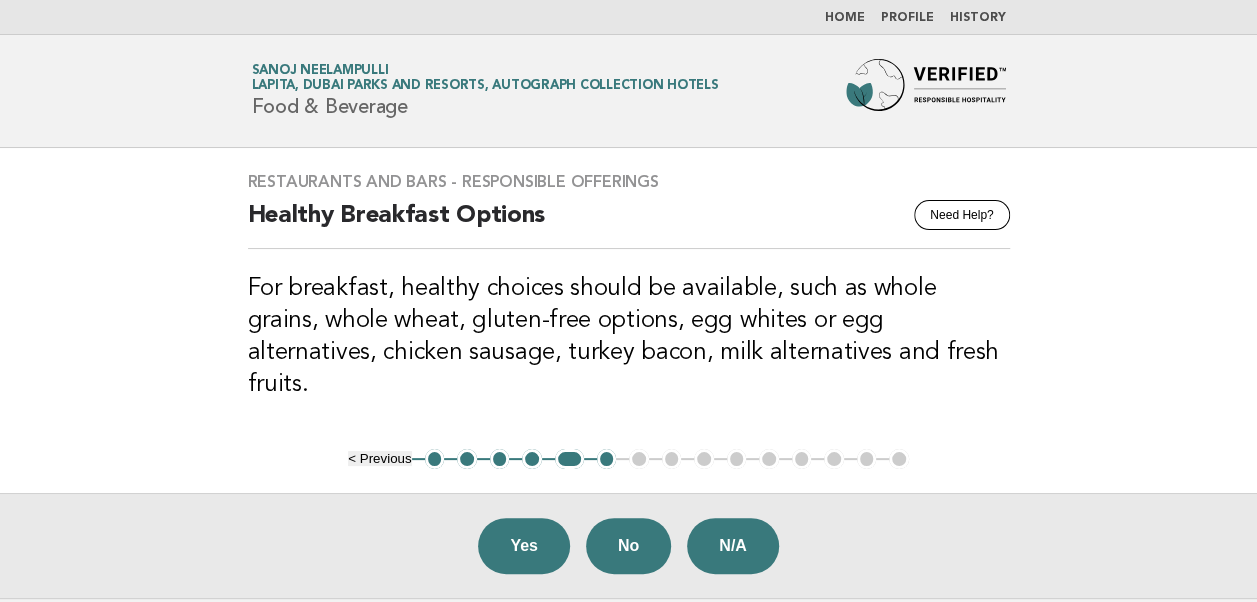 click on "6" at bounding box center [607, 459] 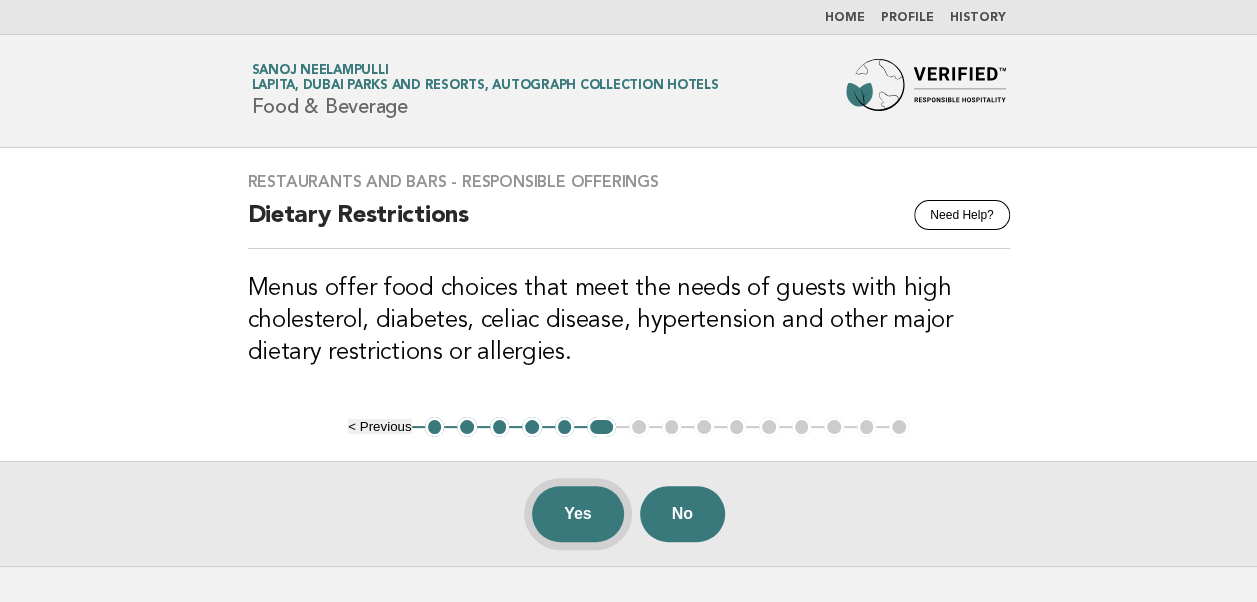 click on "Yes" at bounding box center (578, 514) 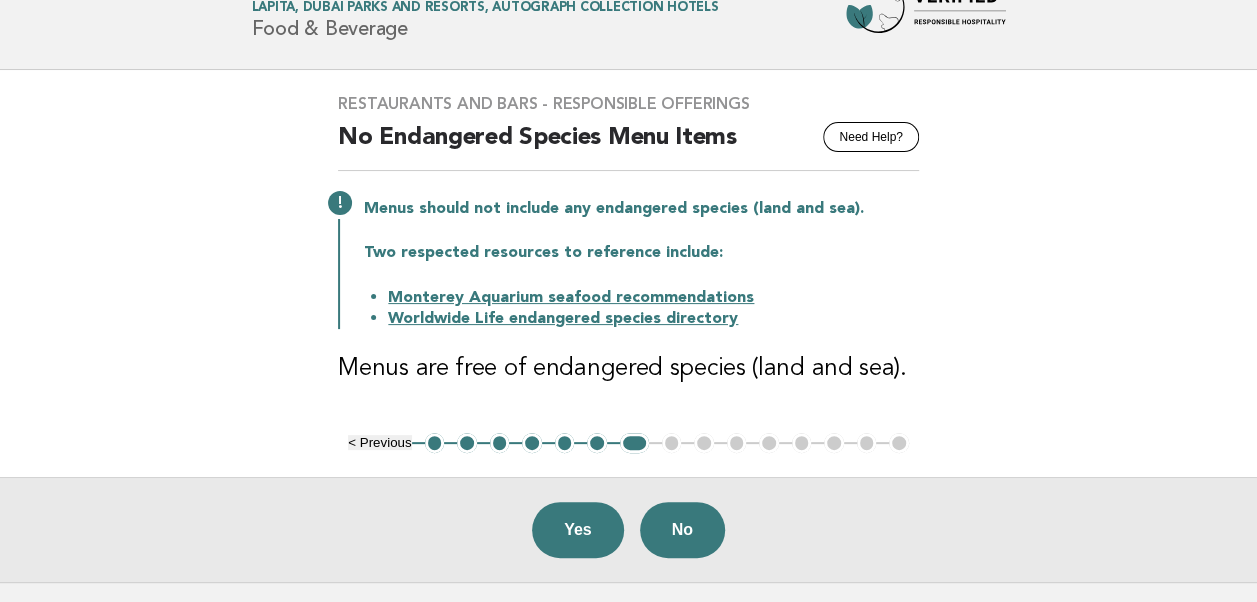 scroll, scrollTop: 82, scrollLeft: 0, axis: vertical 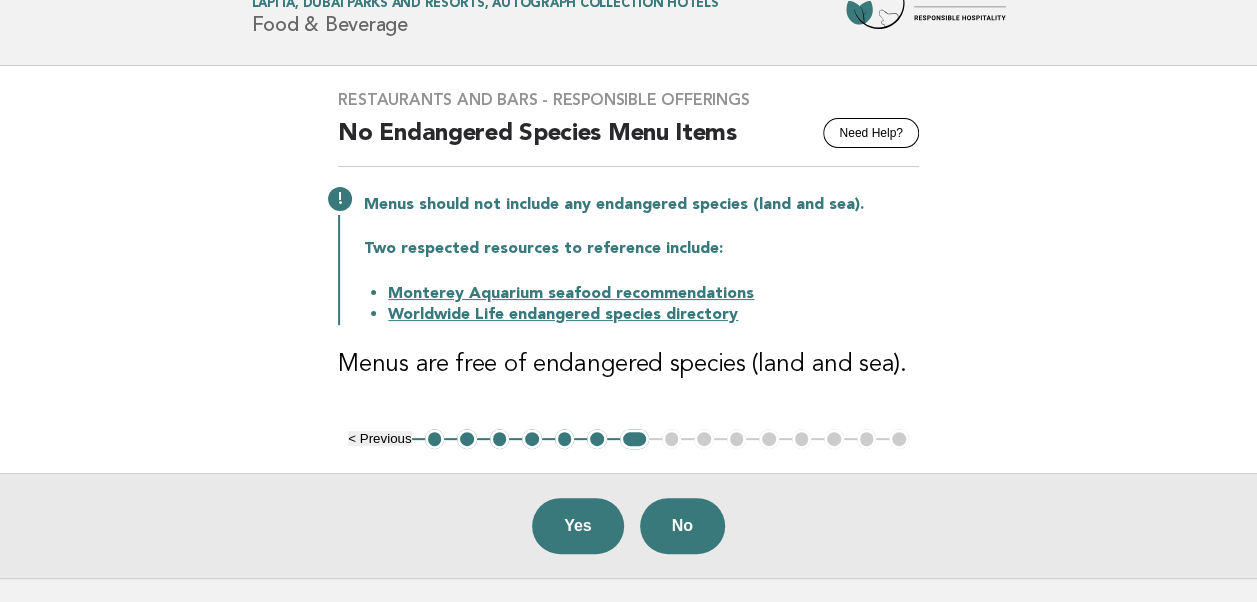 click on "Monterey Aquarium seafood recommendations" at bounding box center (571, 294) 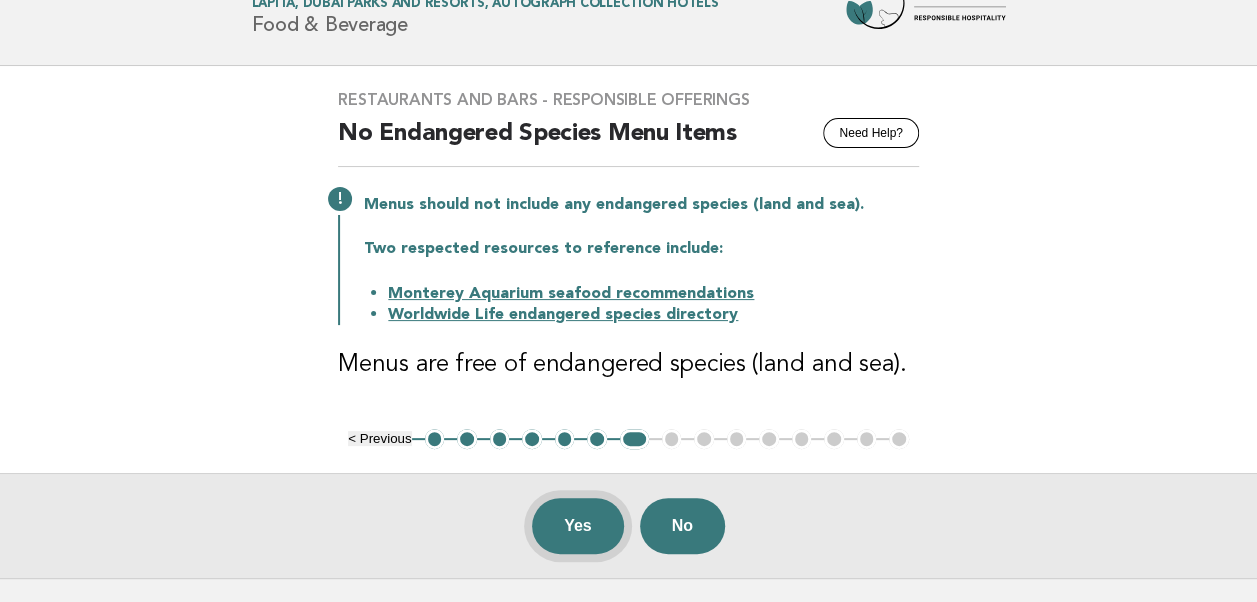 click on "Yes" at bounding box center [578, 526] 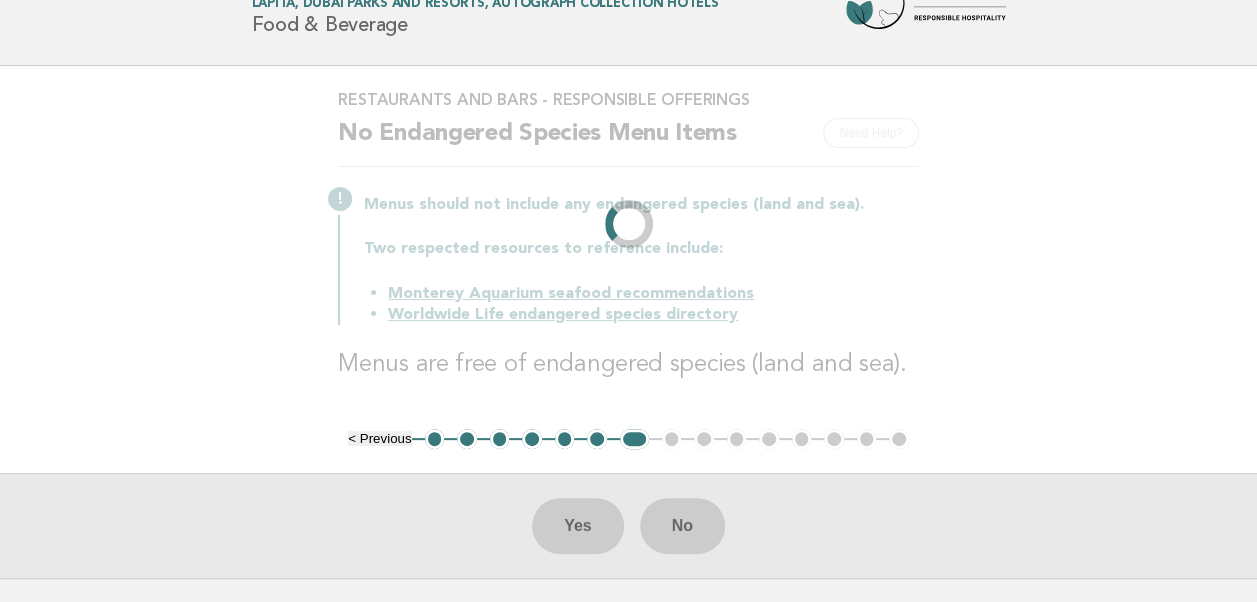 scroll, scrollTop: 0, scrollLeft: 0, axis: both 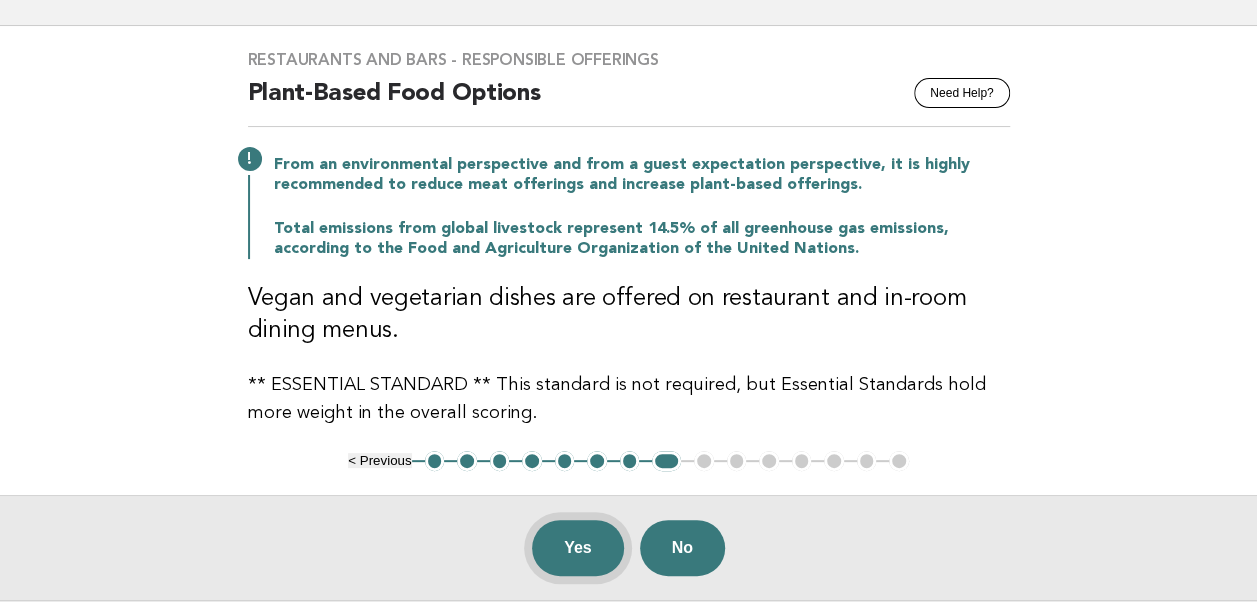 click on "Yes" at bounding box center [578, 548] 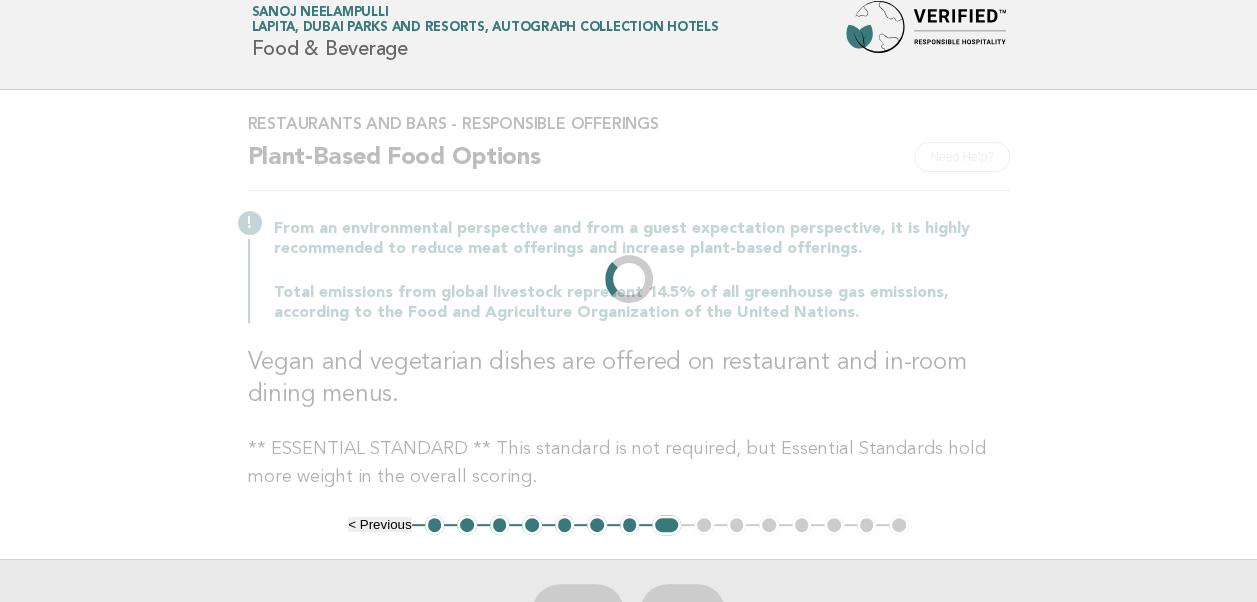 scroll, scrollTop: 0, scrollLeft: 0, axis: both 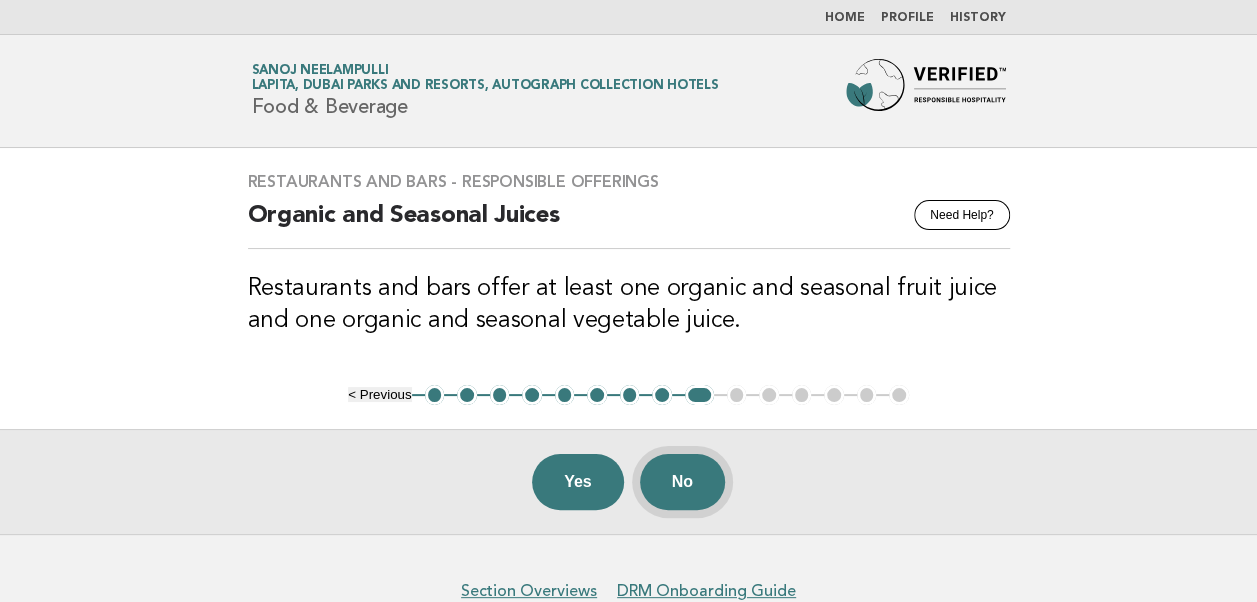 click on "No" at bounding box center (682, 482) 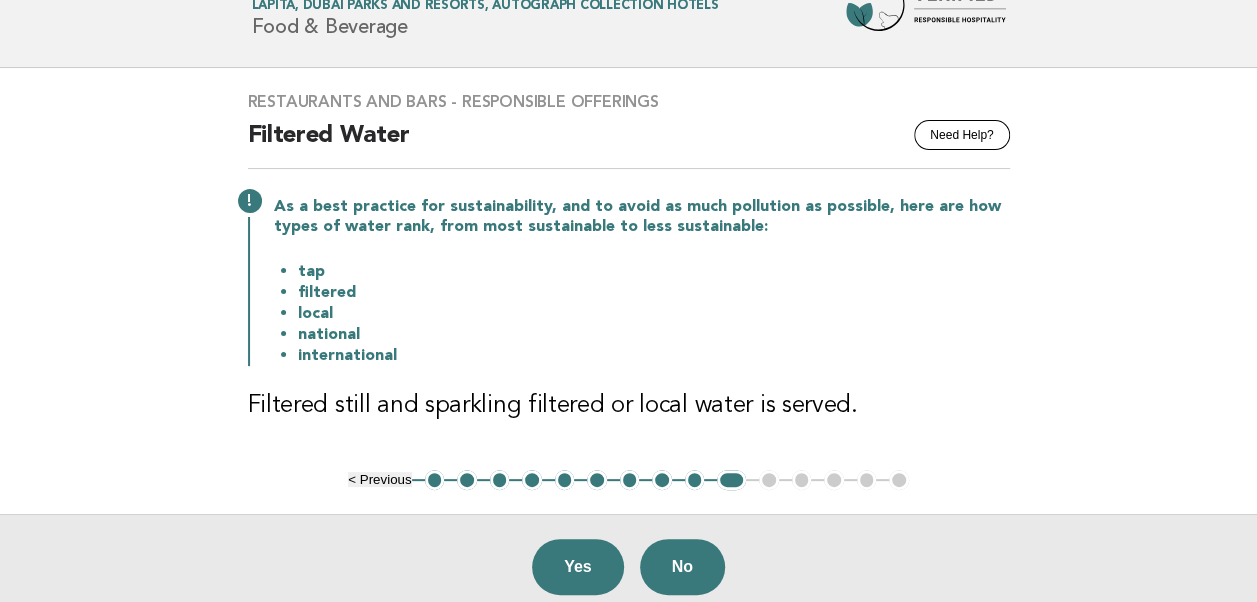 scroll, scrollTop: 78, scrollLeft: 0, axis: vertical 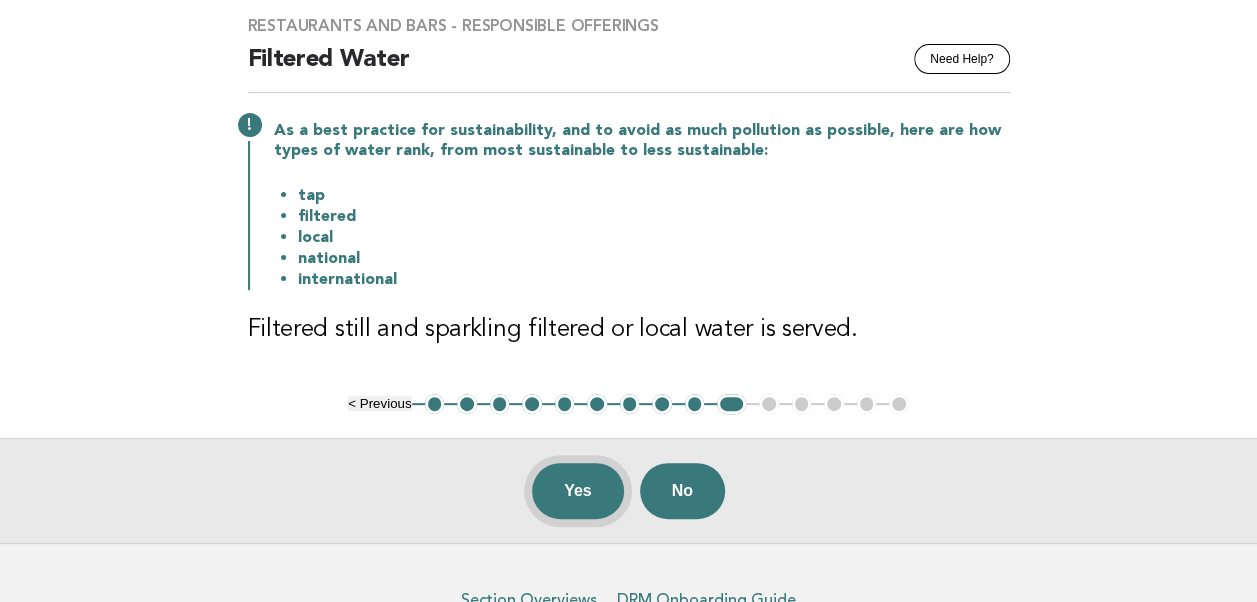 click on "Yes" at bounding box center (578, 491) 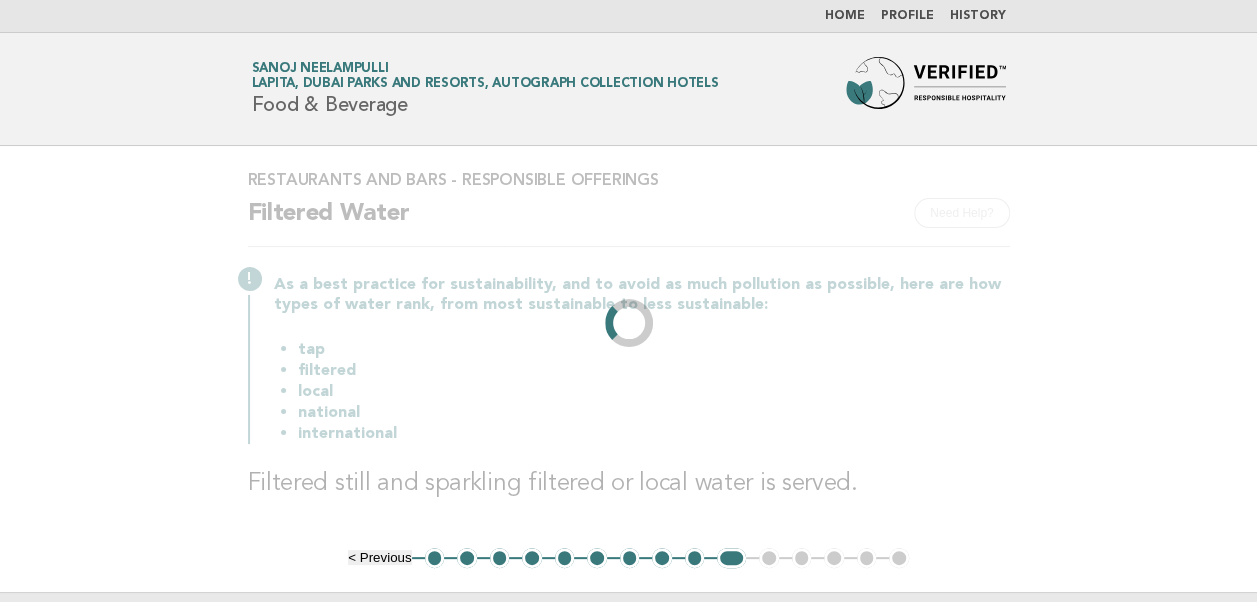 scroll, scrollTop: 0, scrollLeft: 0, axis: both 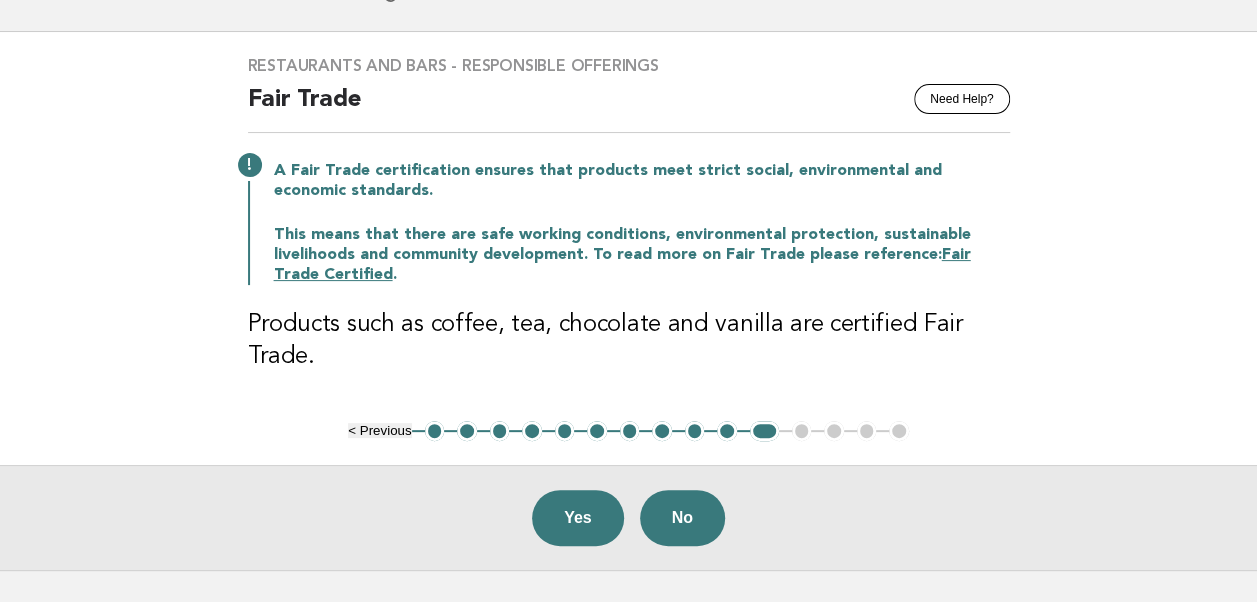 click on "Fair Trade Certified" at bounding box center [622, 265] 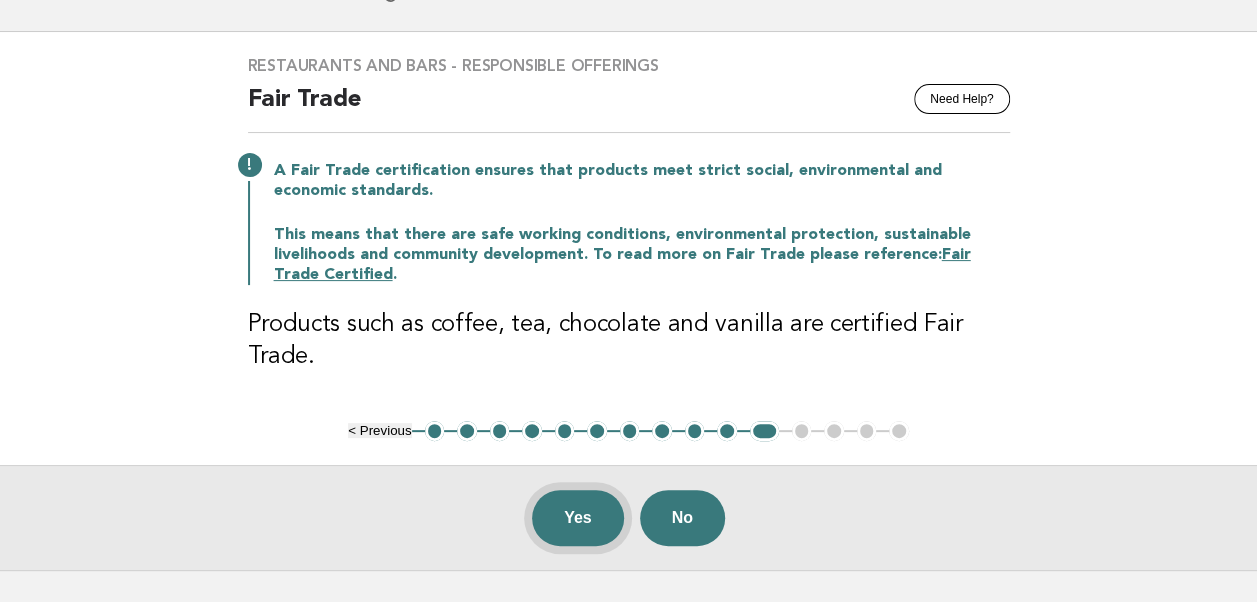 click on "Yes" at bounding box center (578, 518) 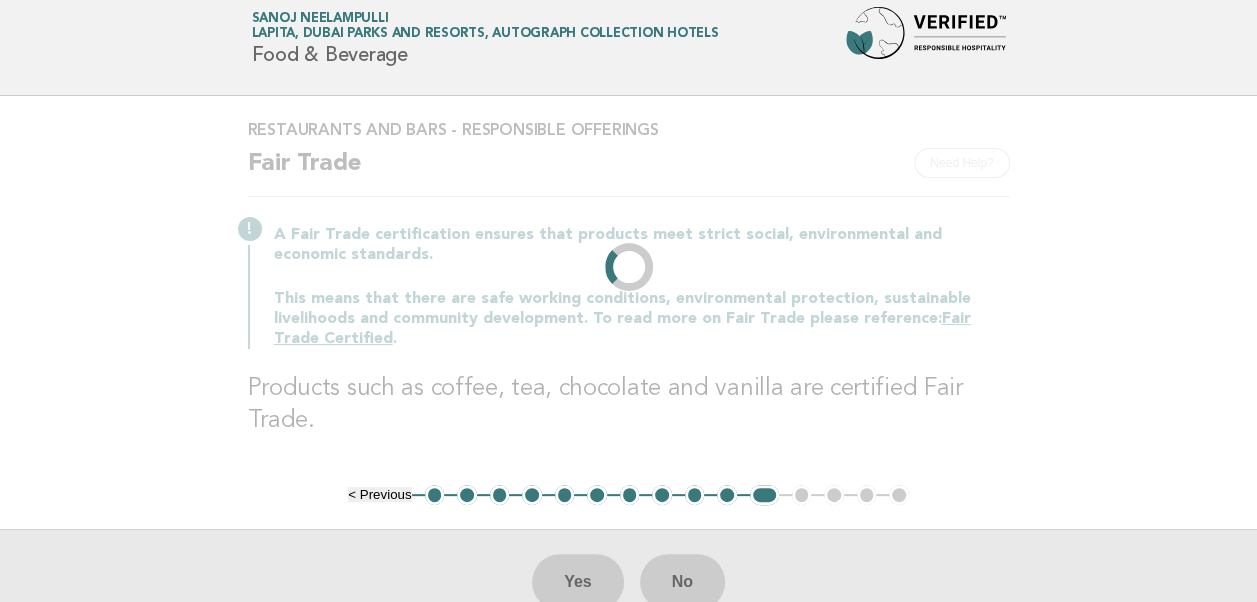 scroll, scrollTop: 0, scrollLeft: 0, axis: both 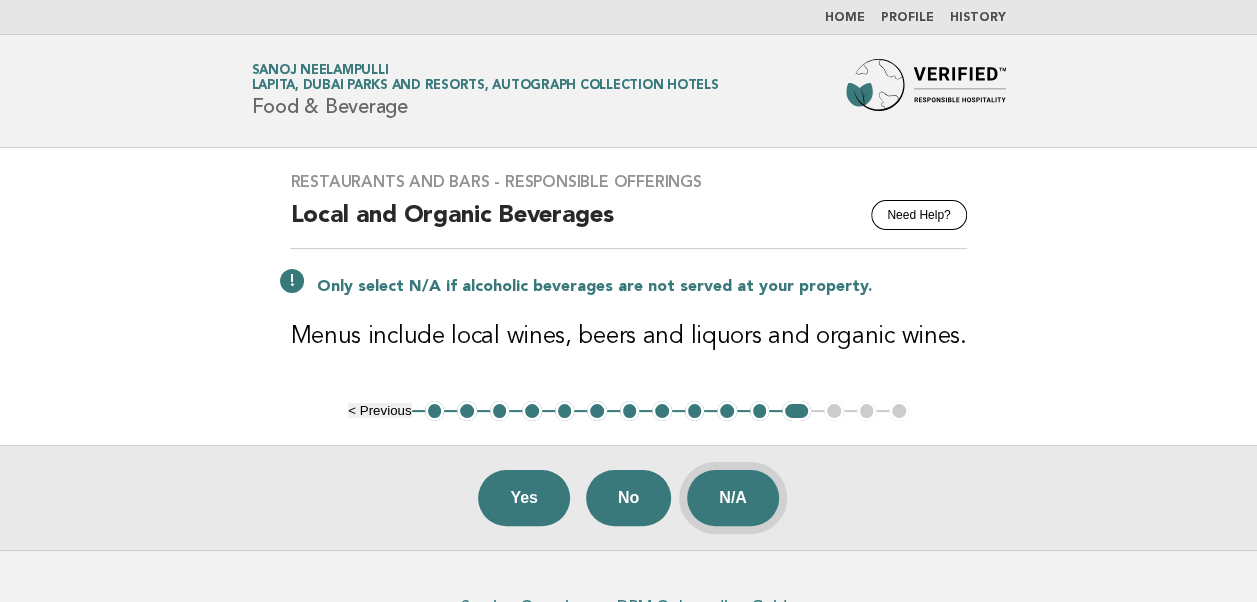 click on "N/A" at bounding box center (733, 498) 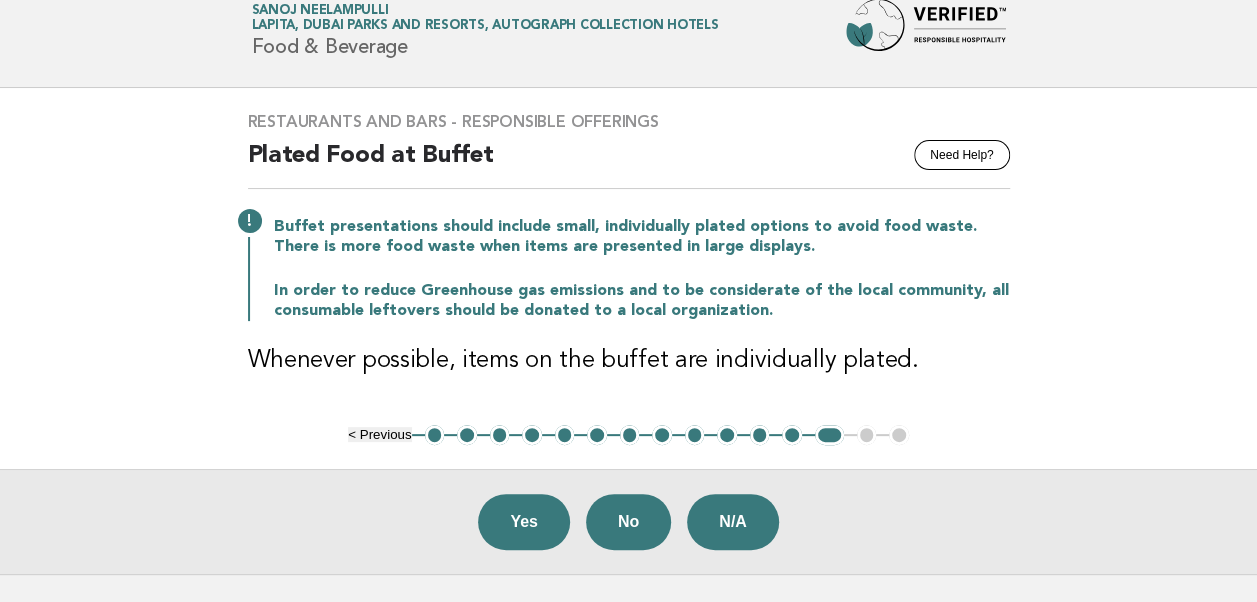 scroll, scrollTop: 73, scrollLeft: 0, axis: vertical 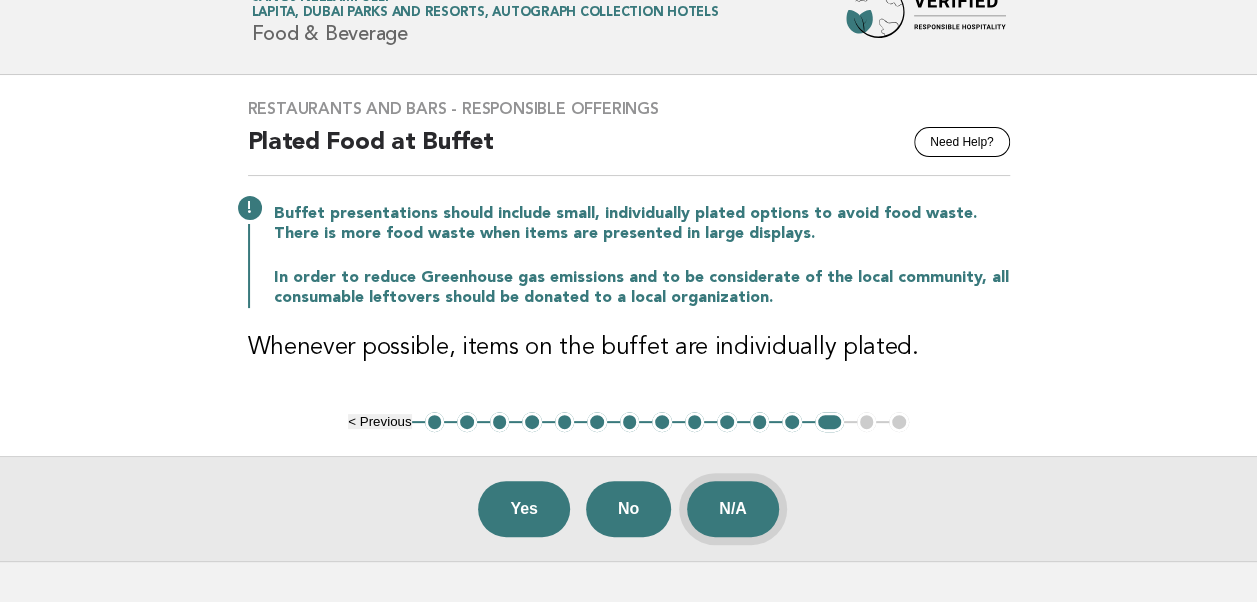 click on "N/A" at bounding box center (733, 509) 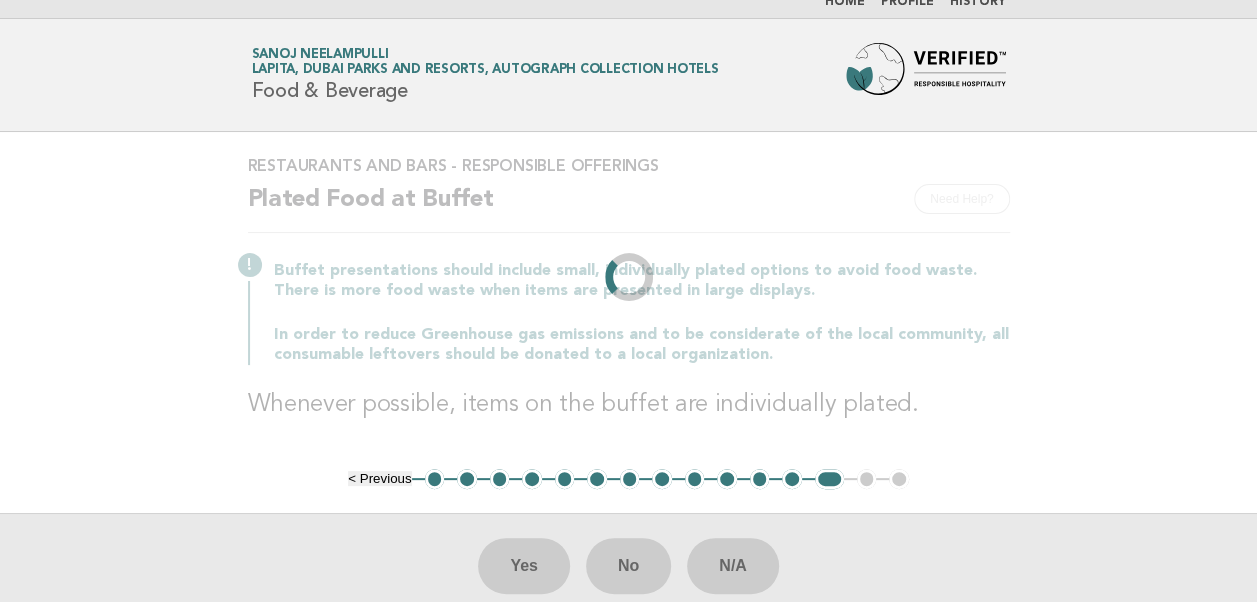 scroll, scrollTop: 0, scrollLeft: 0, axis: both 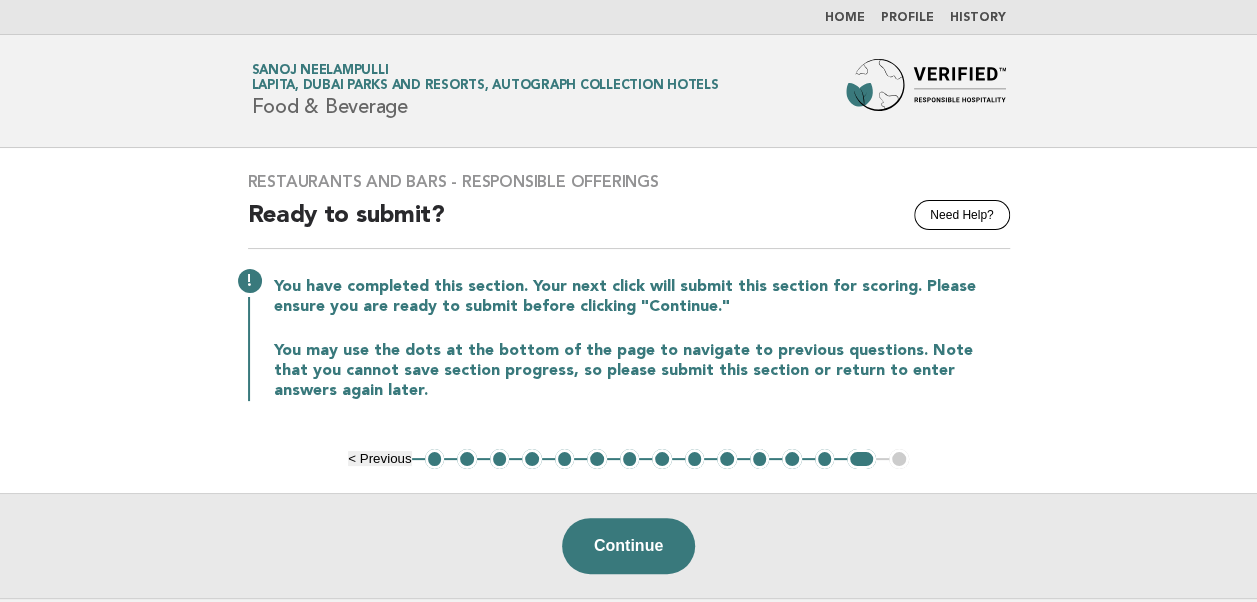 click on "13" at bounding box center (825, 459) 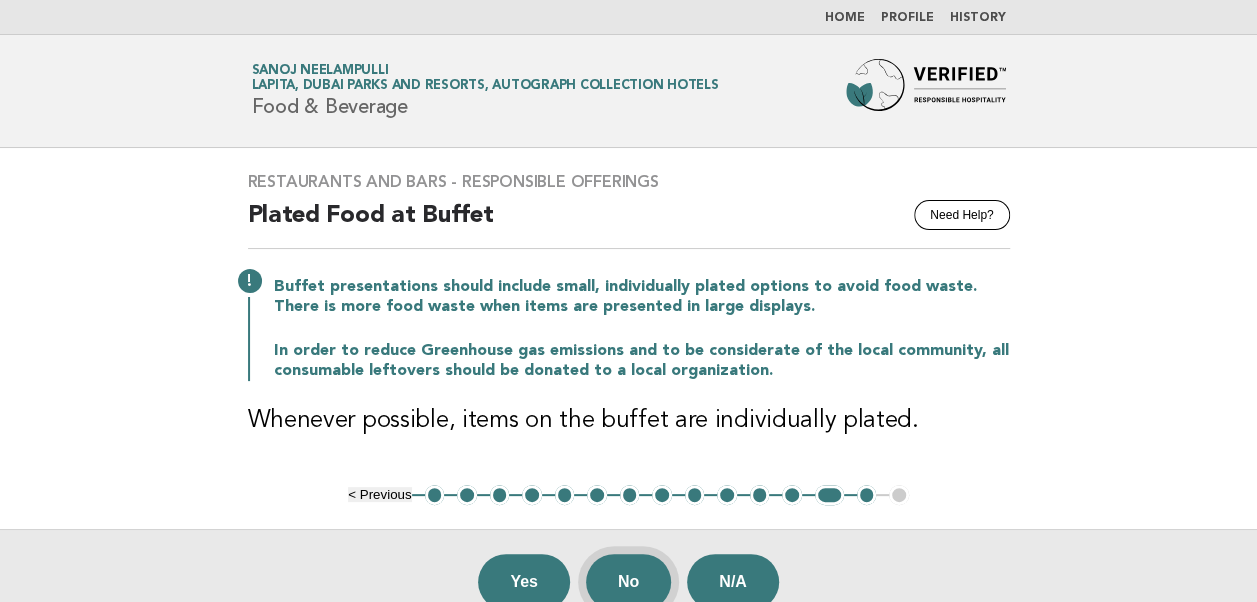 click on "No" at bounding box center [628, 582] 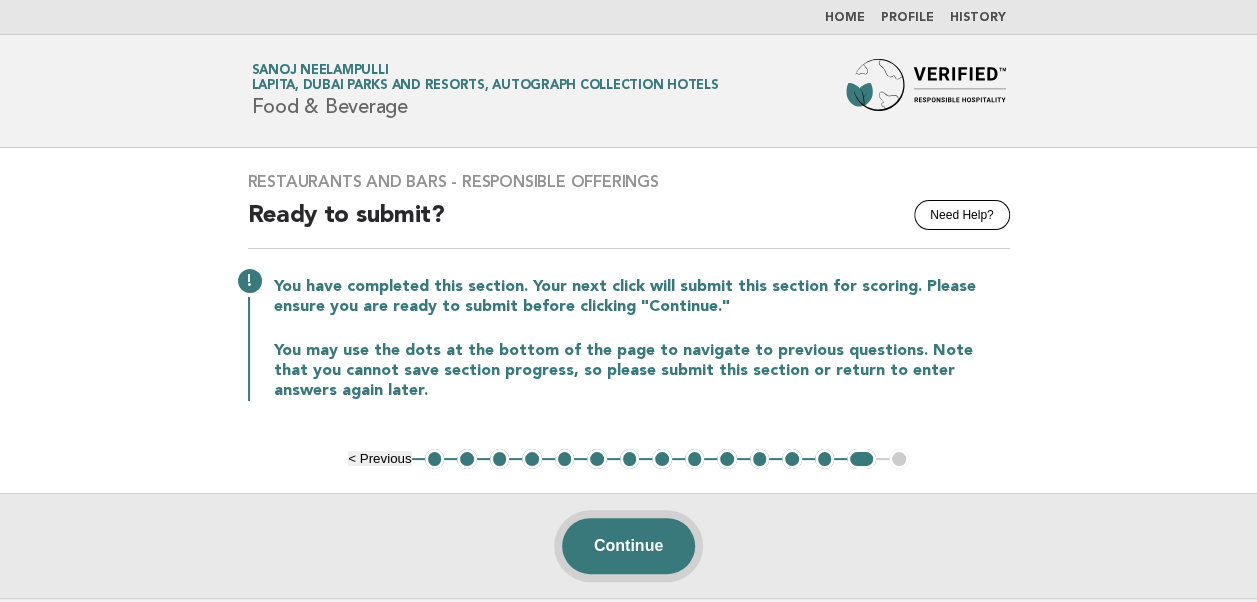 click on "Continue" at bounding box center (628, 546) 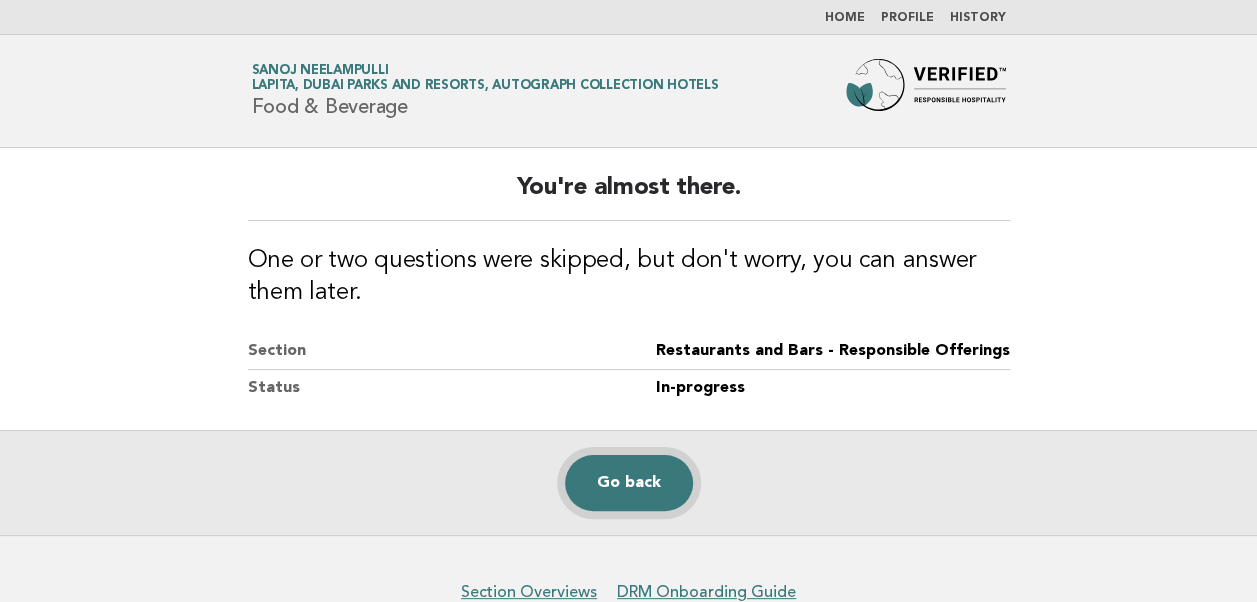click on "Go back" at bounding box center [629, 483] 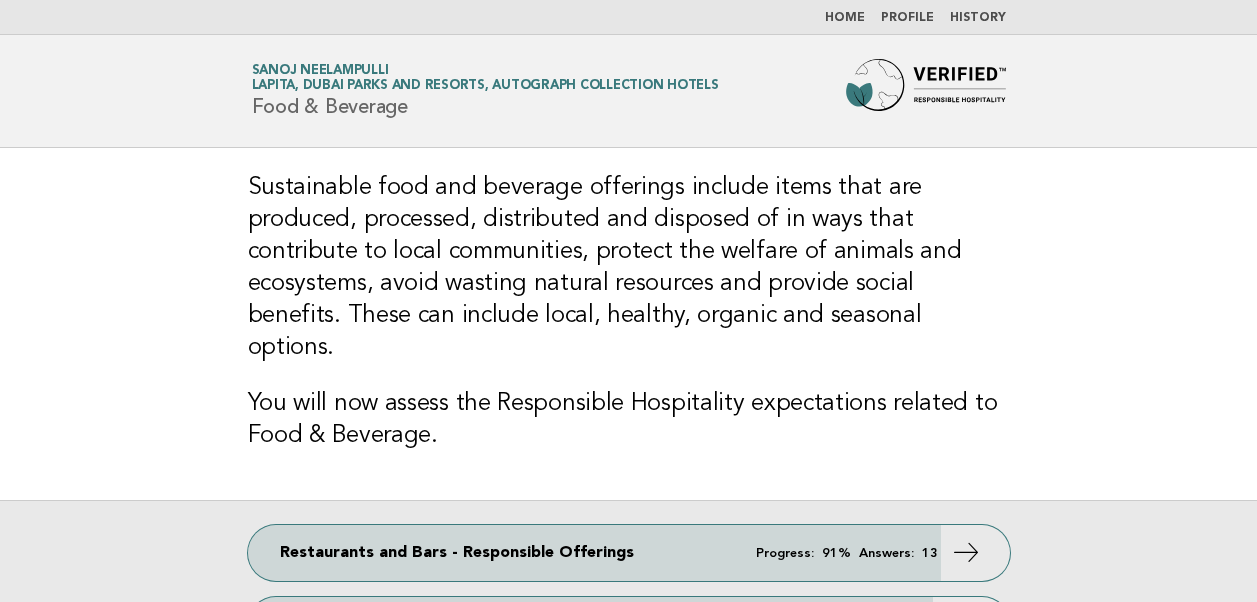 scroll, scrollTop: 0, scrollLeft: 0, axis: both 